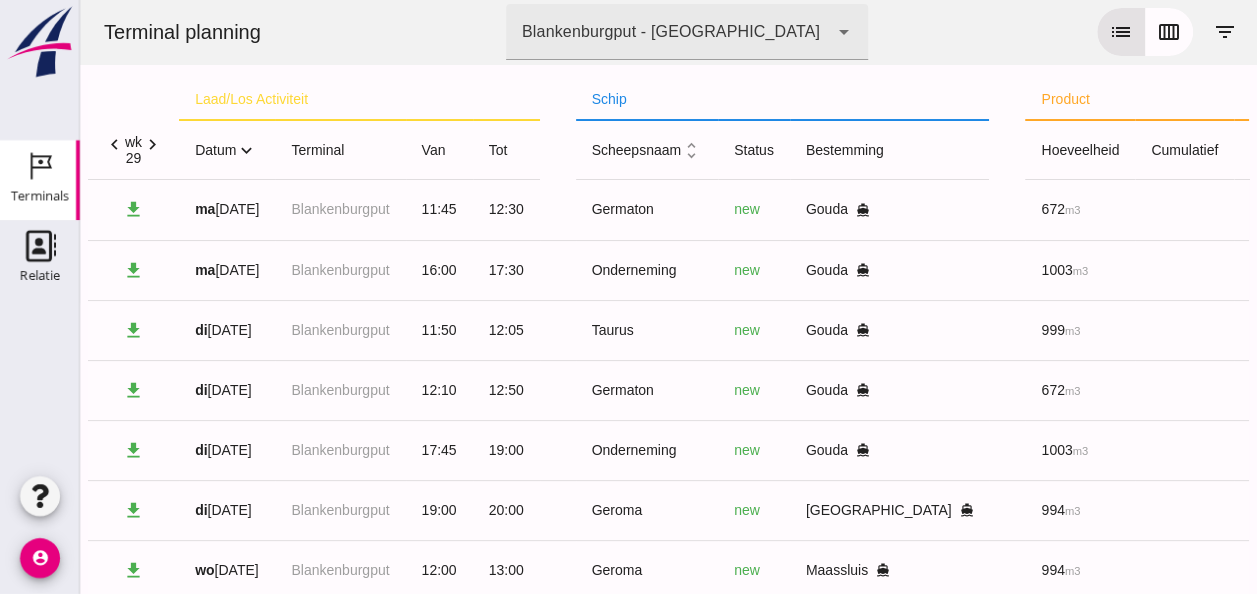 scroll, scrollTop: 182, scrollLeft: 0, axis: vertical 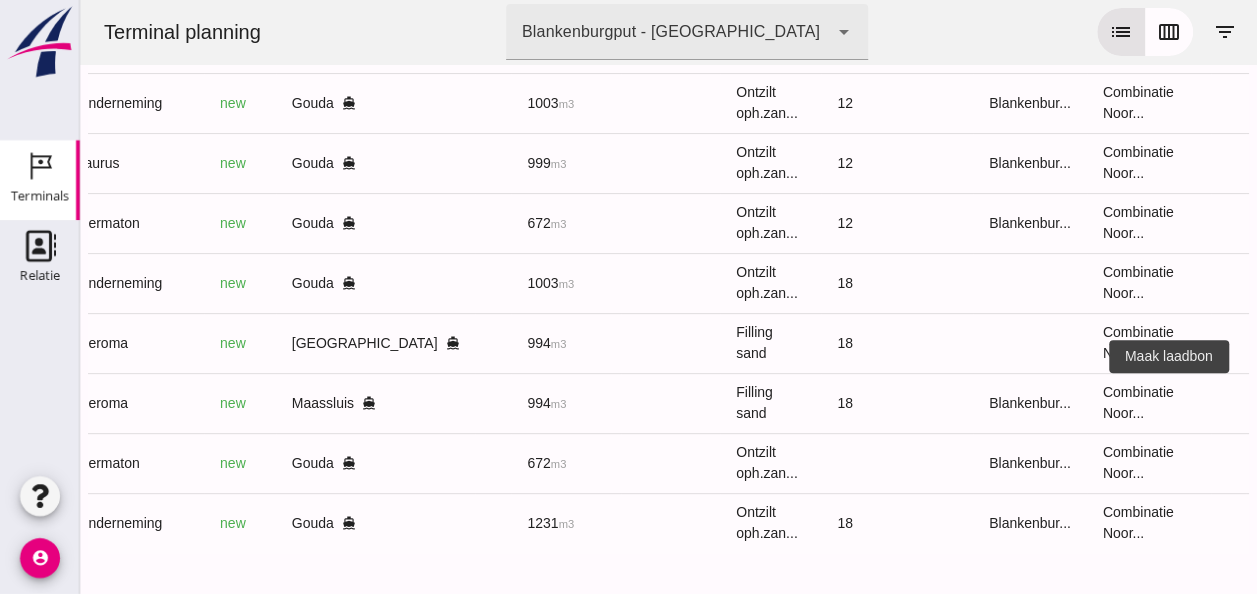 click on "receipt_long" at bounding box center [1282, 403] 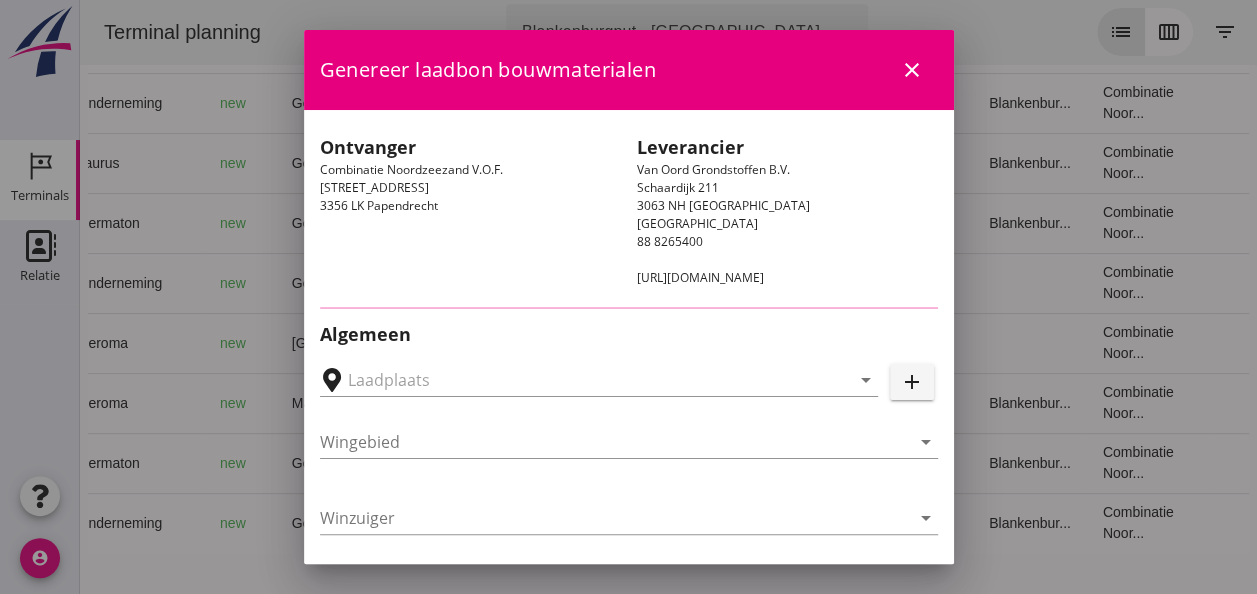 type on "[PERSON_NAME], [GEOGRAPHIC_DATA]" 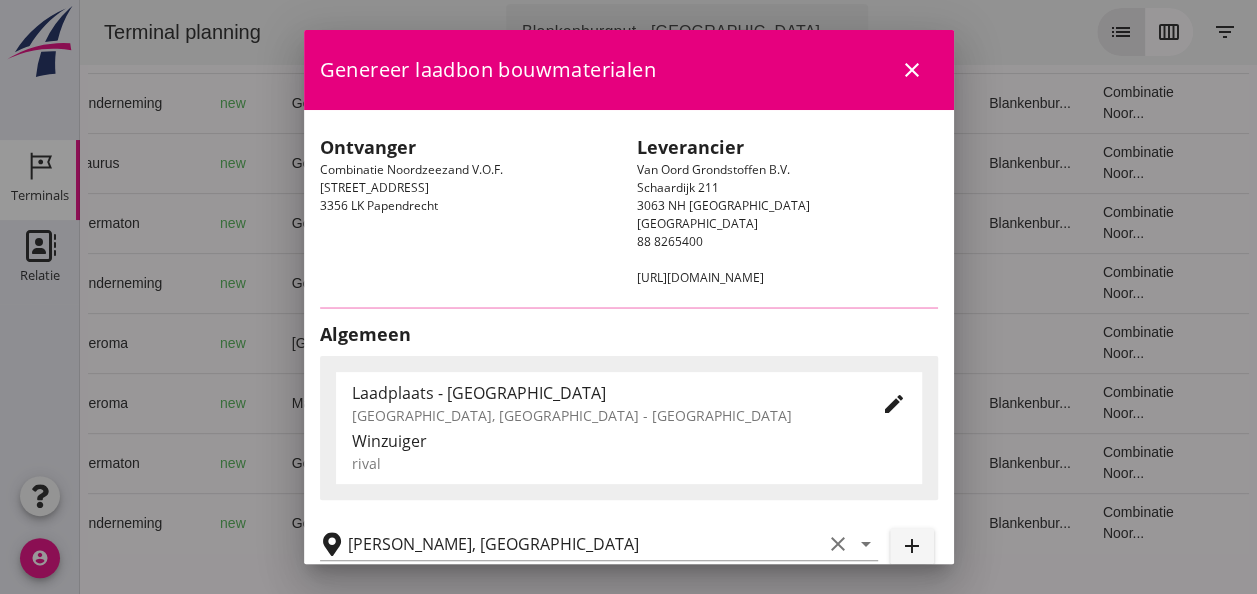 type on "Geroma" 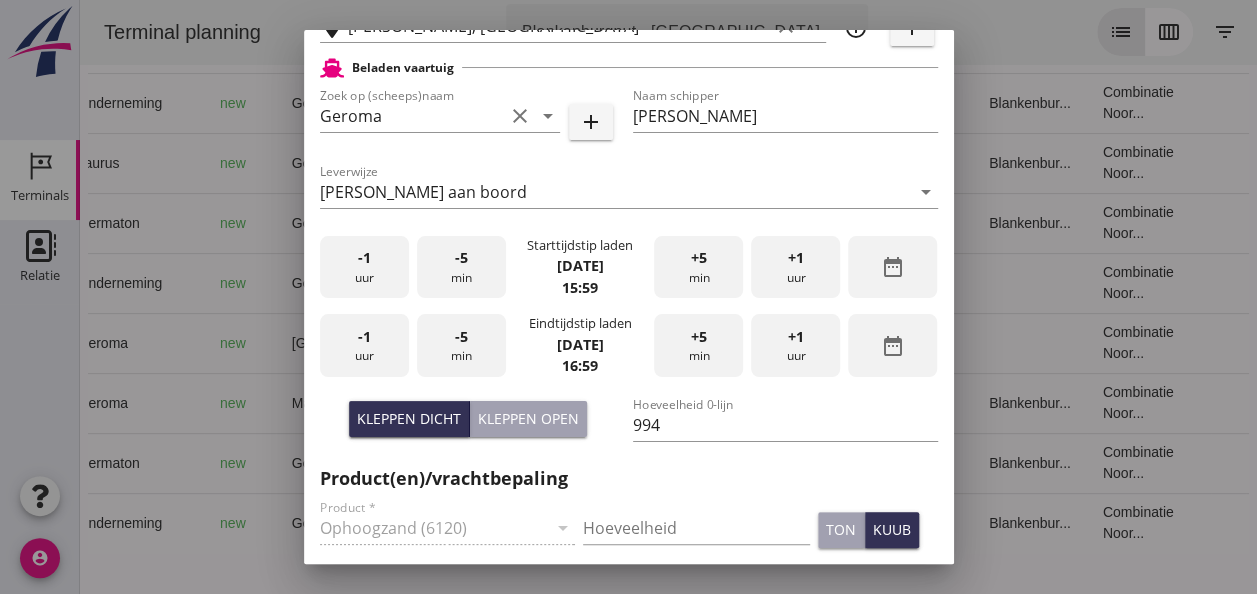 scroll, scrollTop: 500, scrollLeft: 0, axis: vertical 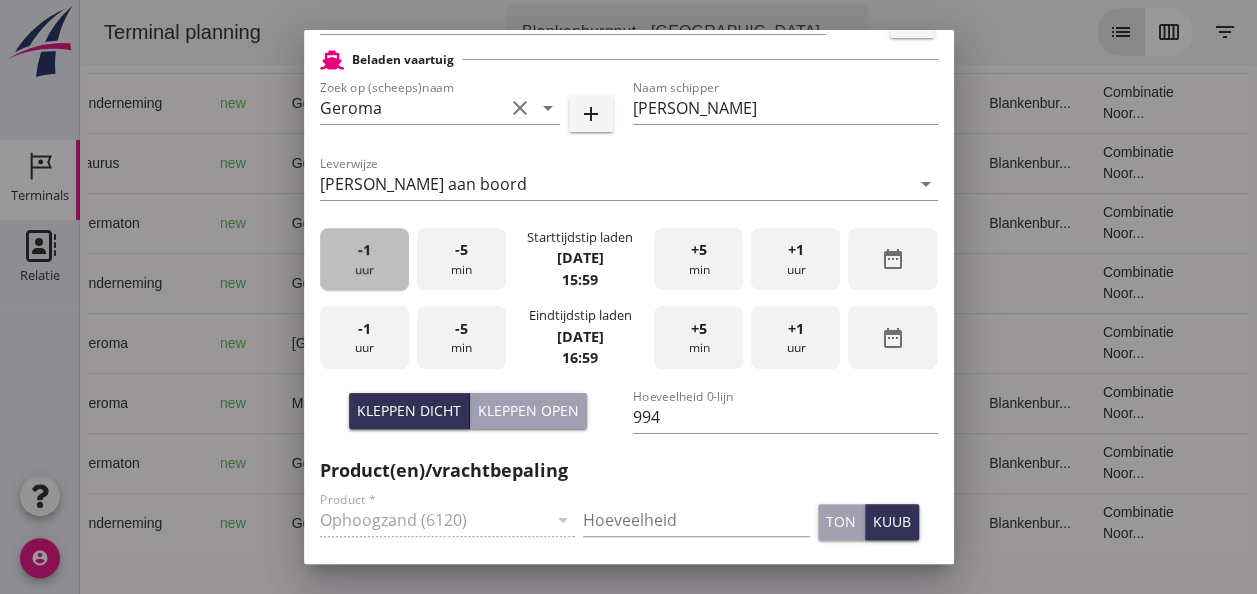 click on "-1  uur" at bounding box center (364, 259) 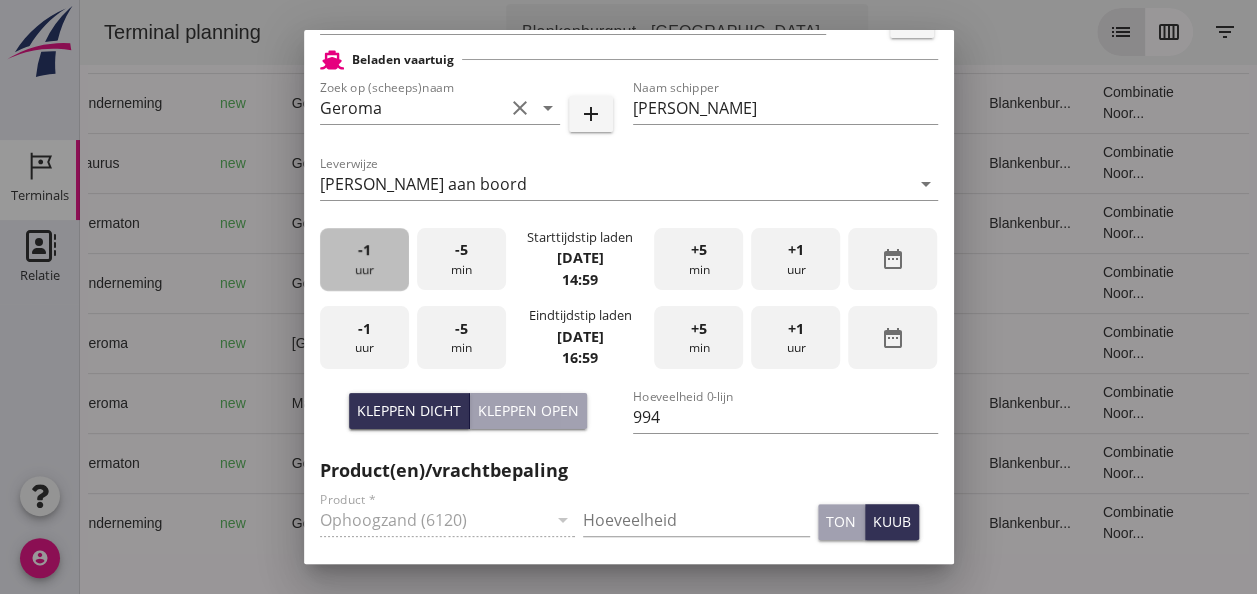 click on "-1  uur" at bounding box center [364, 259] 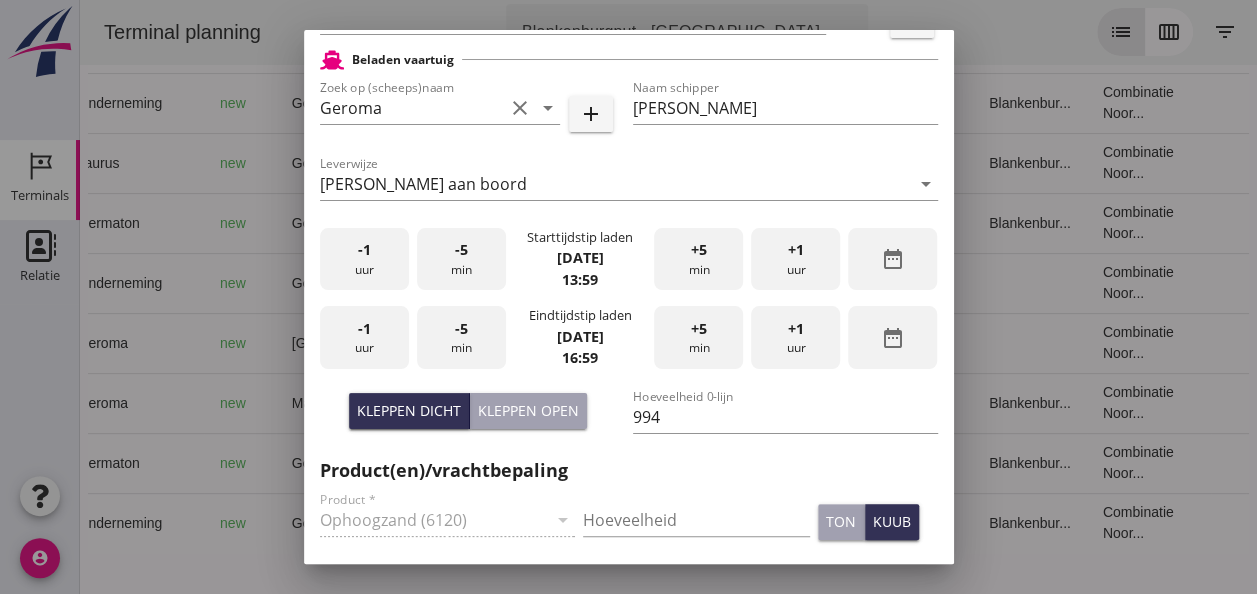 click on "+1  uur" at bounding box center [795, 259] 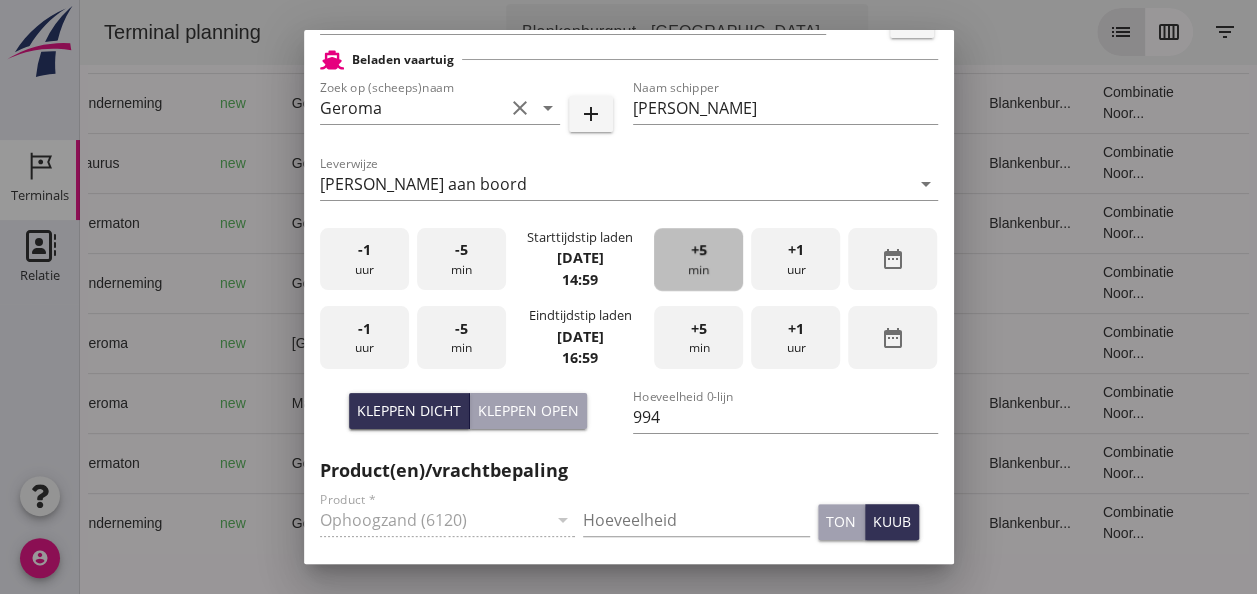 click on "+5" at bounding box center (699, 250) 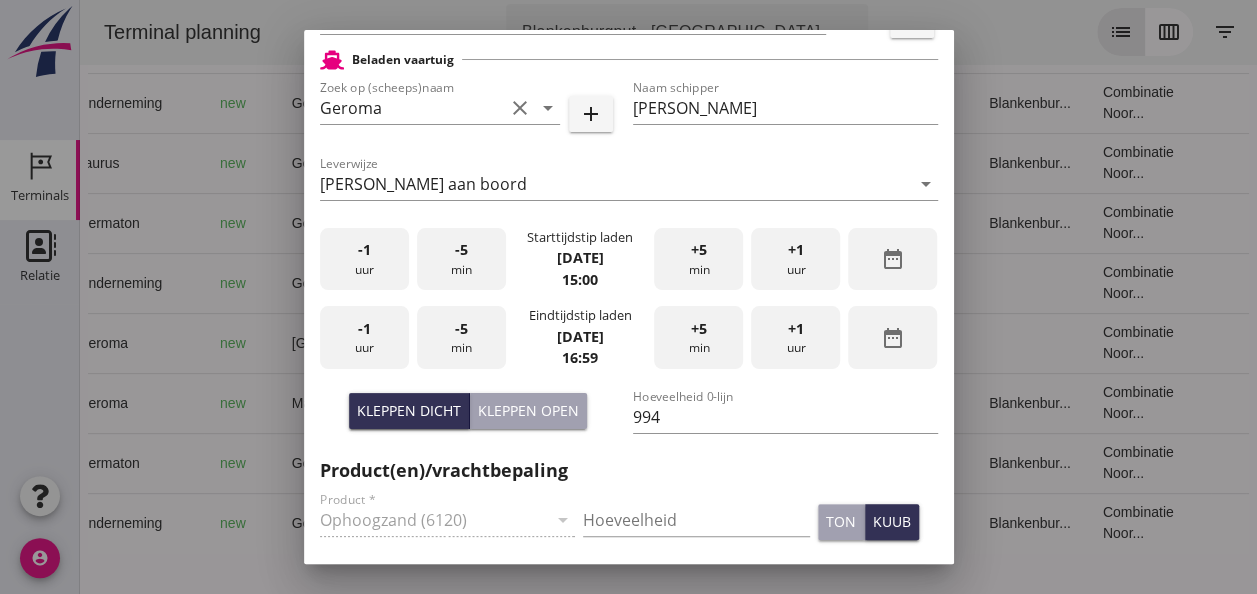 click on "-1" at bounding box center (364, 250) 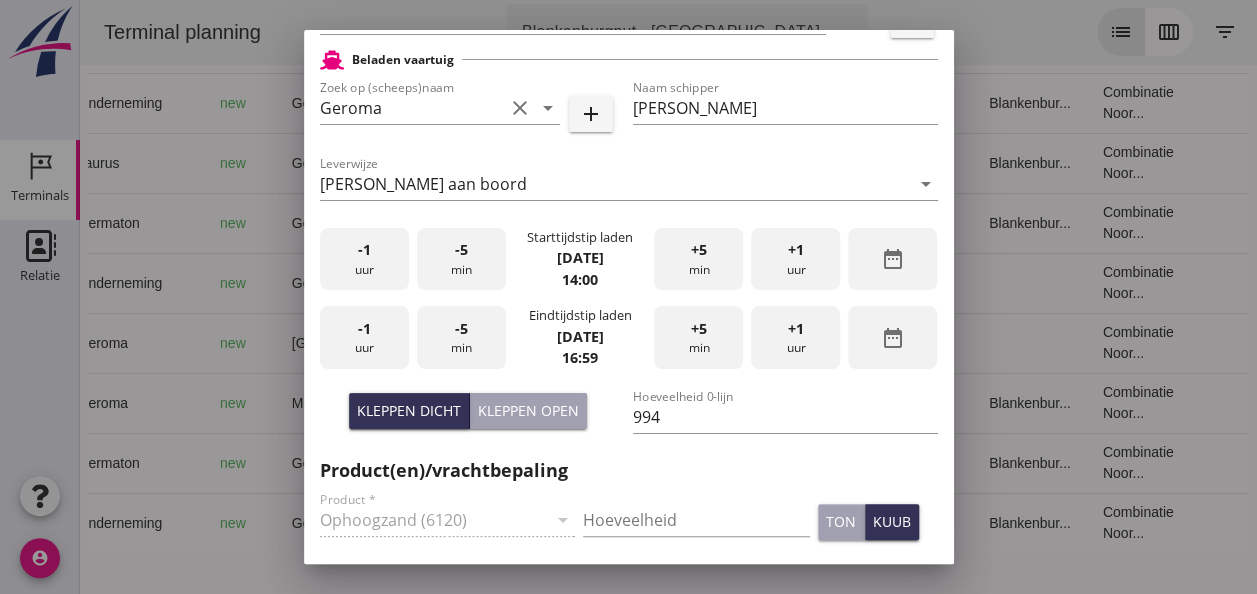 click on "-1  uur" at bounding box center (364, 337) 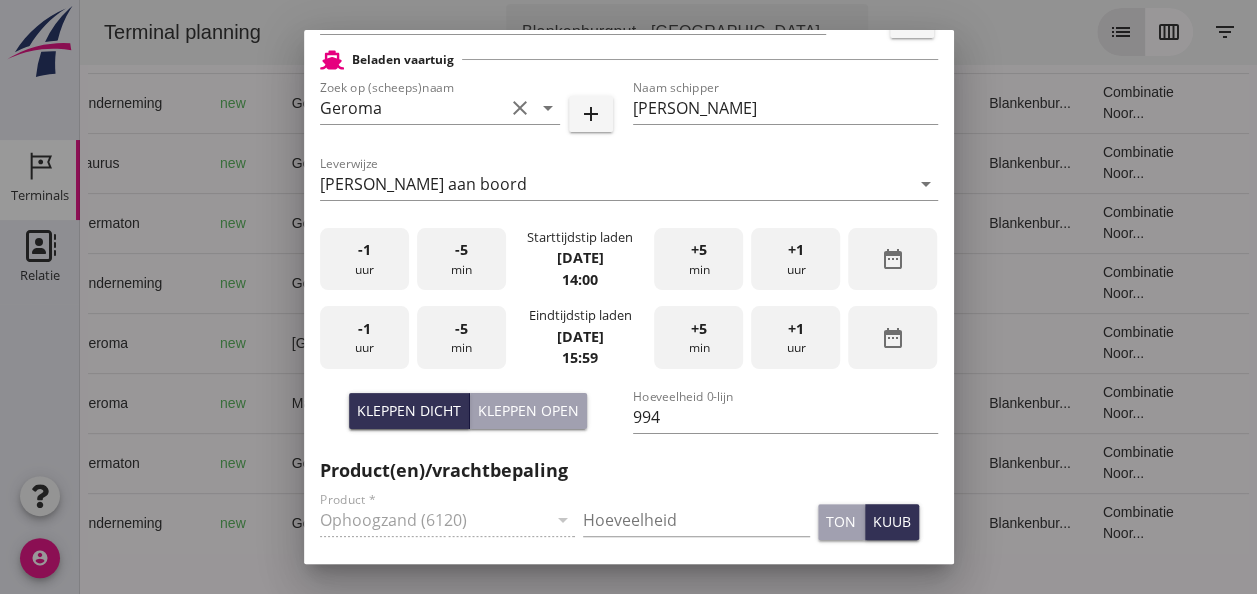 drag, startPoint x: 368, startPoint y: 332, endPoint x: 380, endPoint y: 332, distance: 12 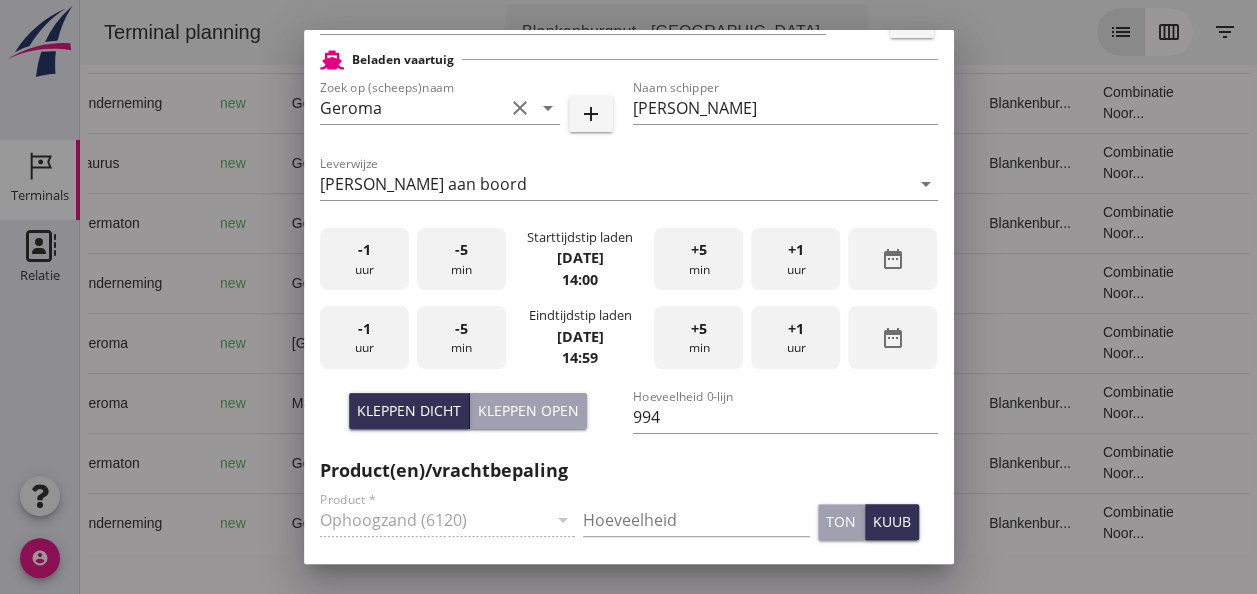 click on "+5" at bounding box center (699, 329) 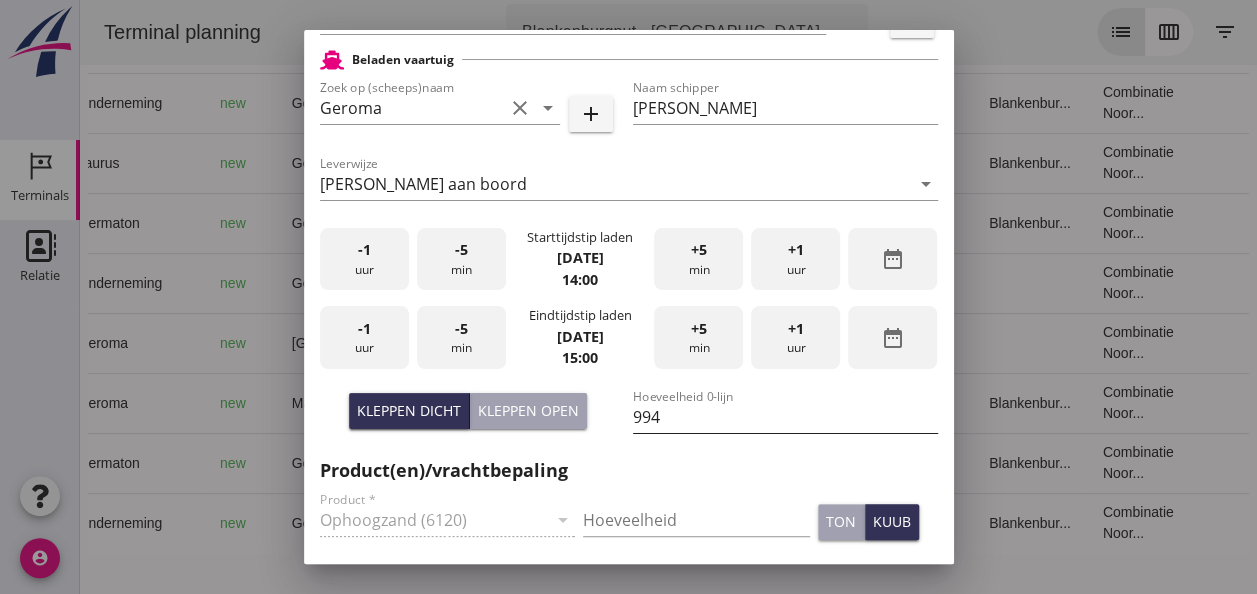 scroll, scrollTop: 0, scrollLeft: 0, axis: both 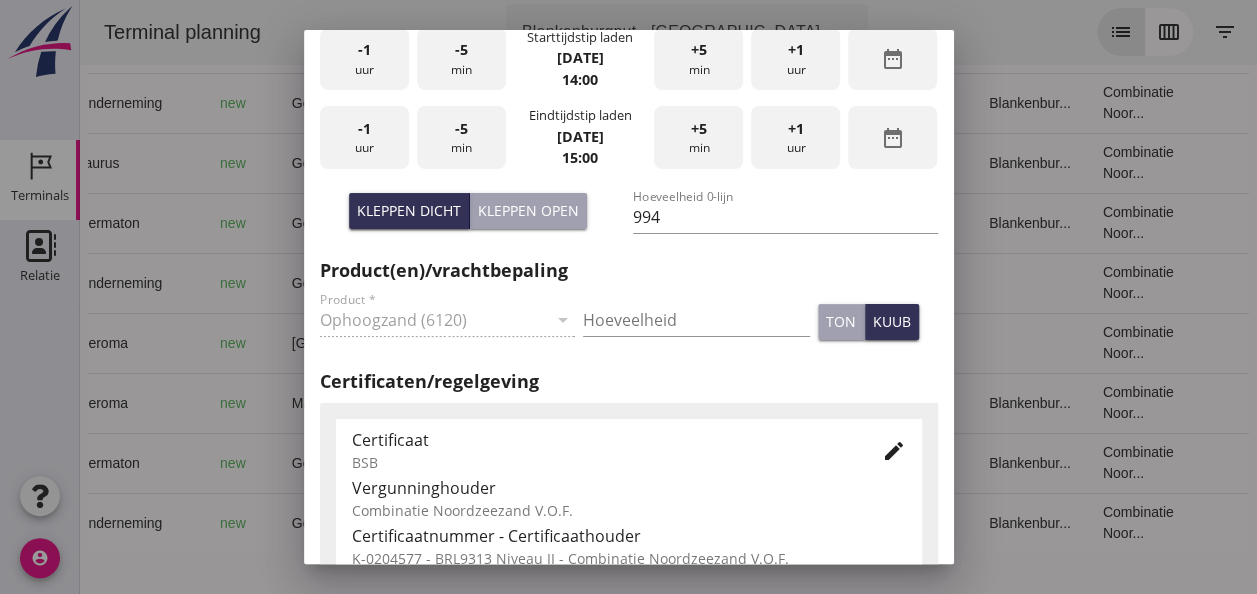 click on "Kleppen open" at bounding box center [528, 210] 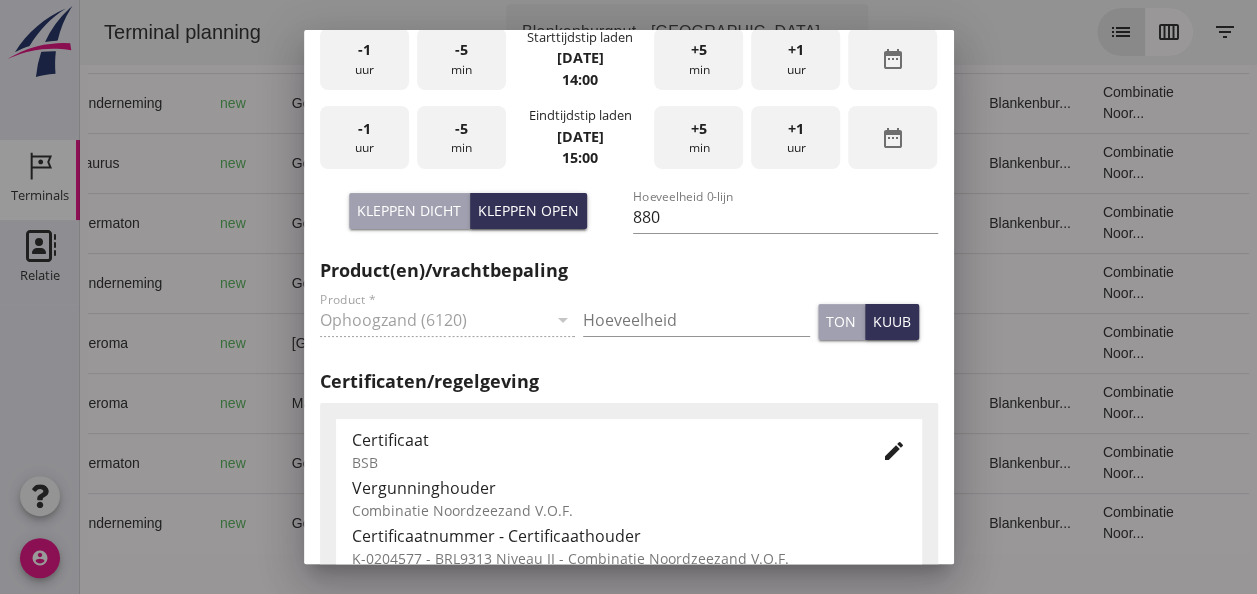 click on "Kleppen dicht" at bounding box center [409, 210] 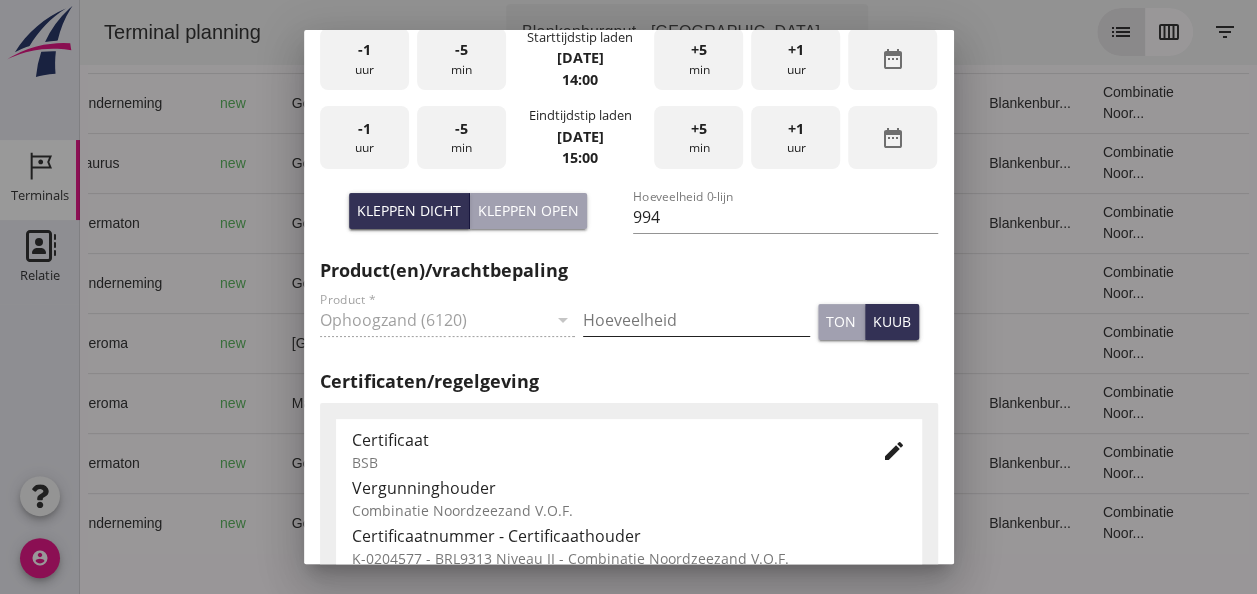click at bounding box center (696, 320) 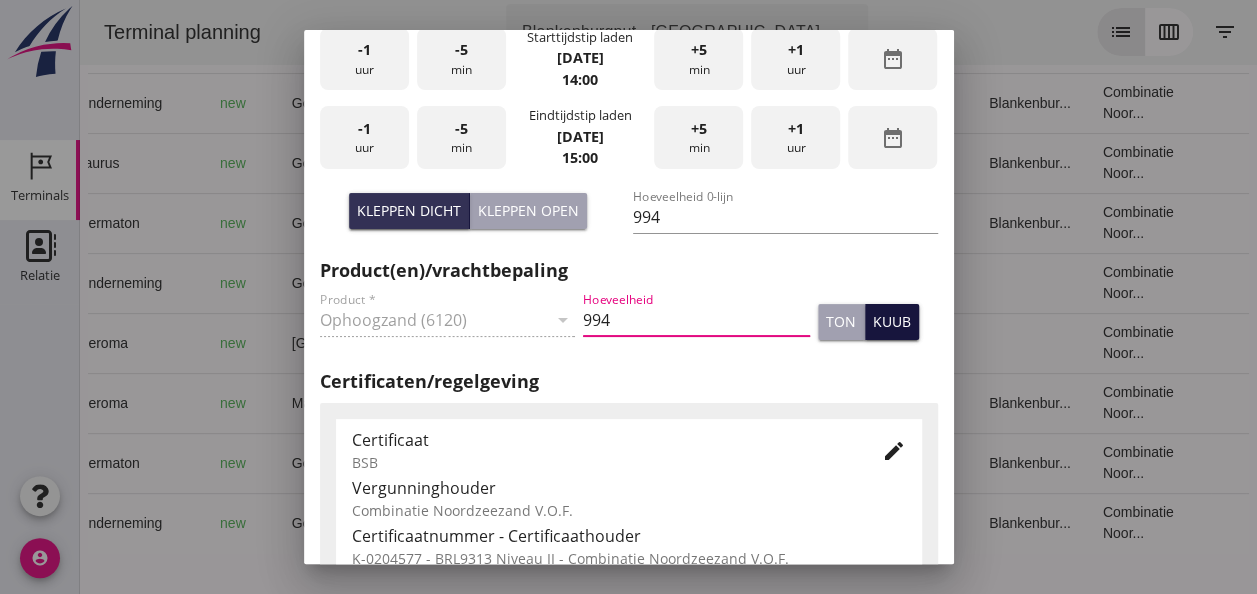 type on "994" 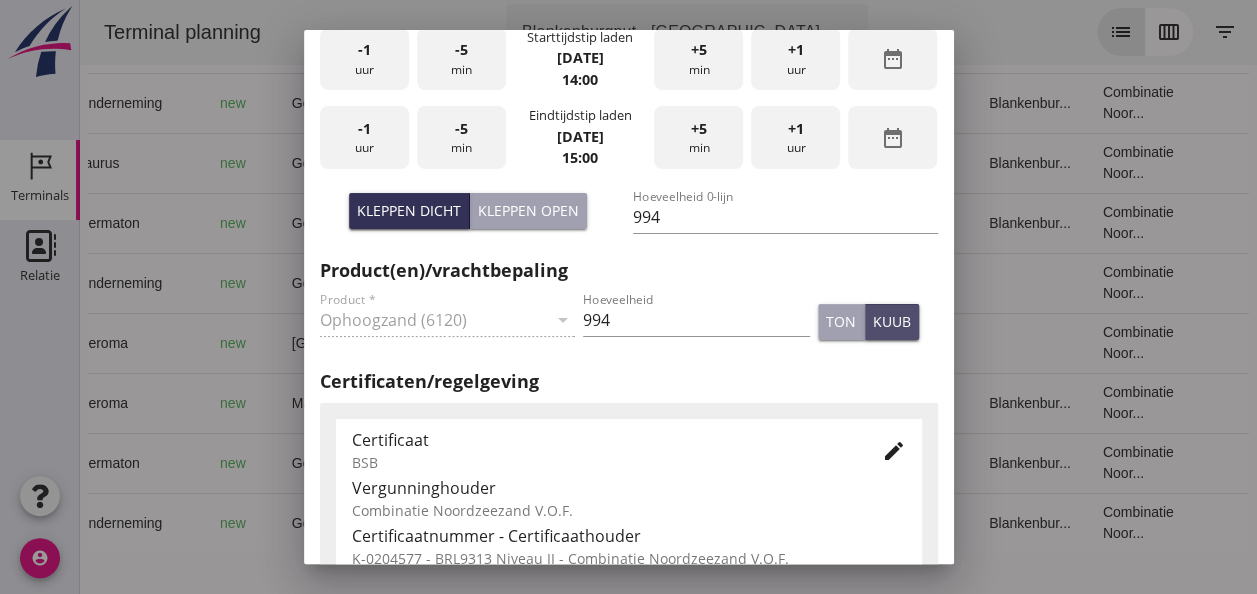 click on "kuub" at bounding box center (892, 321) 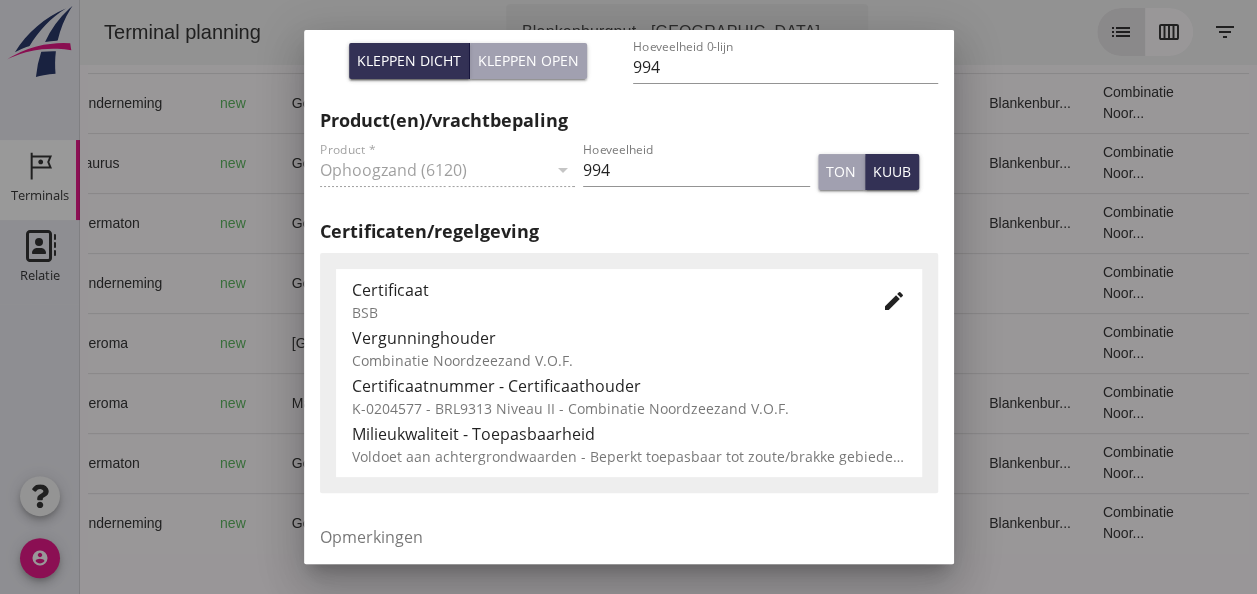 scroll, scrollTop: 1019, scrollLeft: 0, axis: vertical 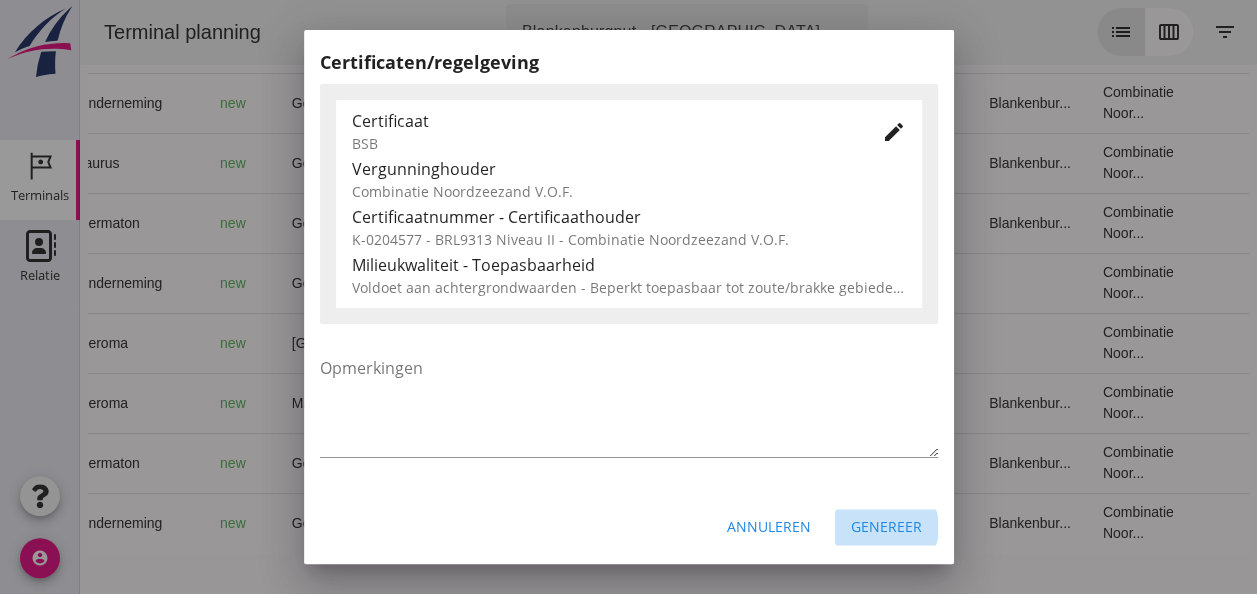 click on "Genereer" at bounding box center (886, 526) 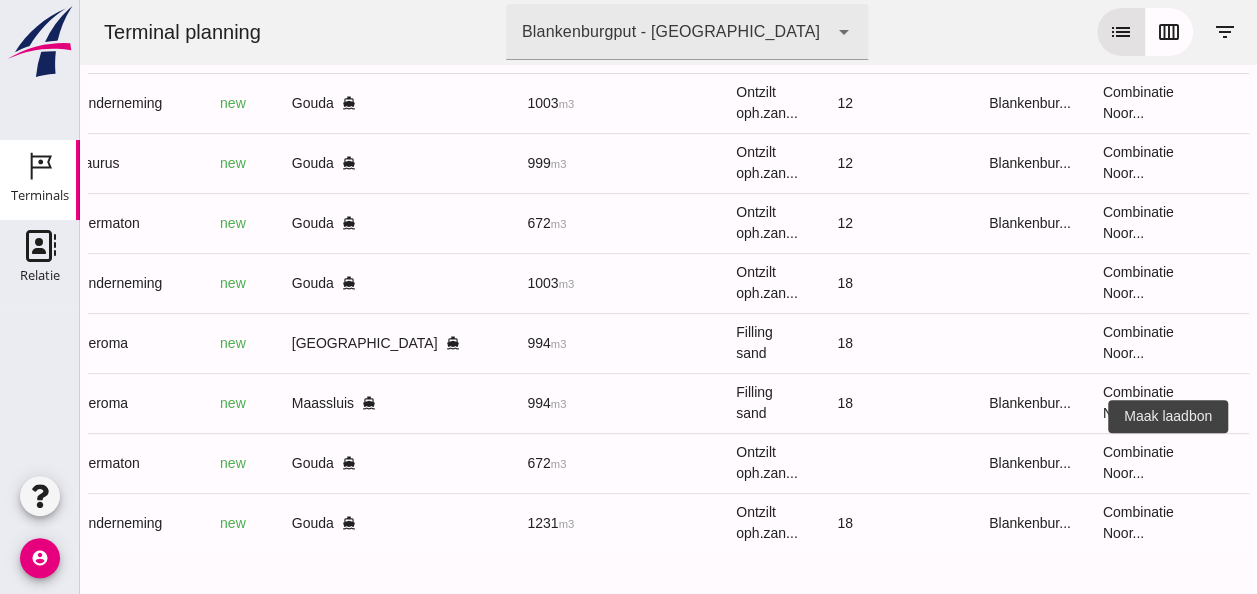 click on "receipt_long" at bounding box center (1282, 463) 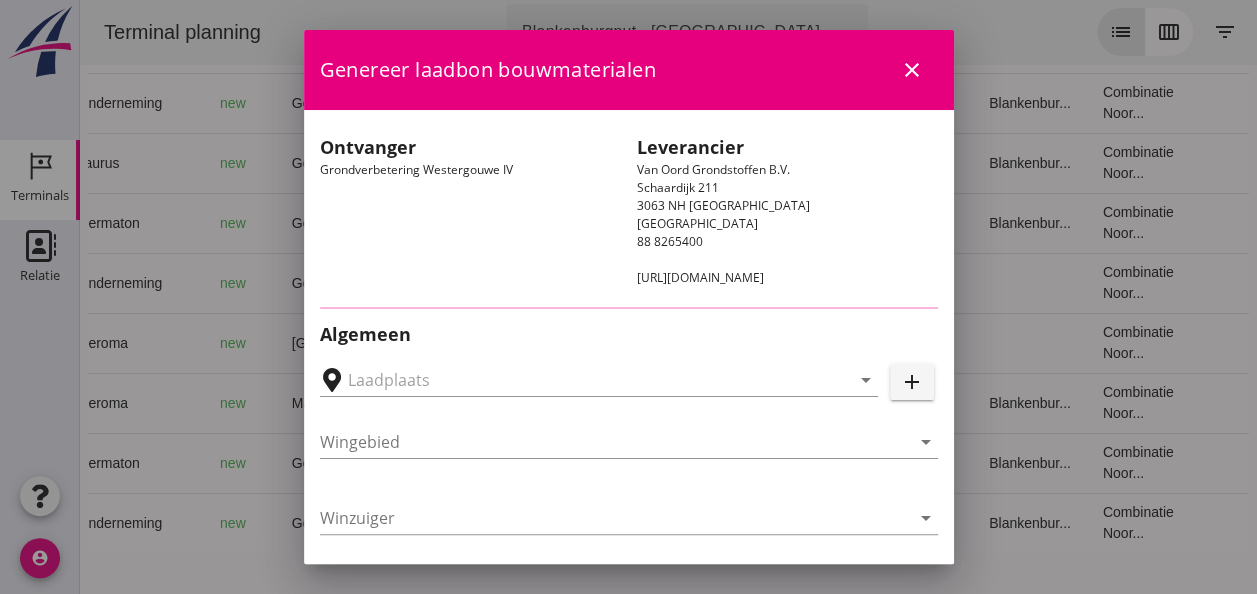 type on "Loswal Fa. J. Bos&Zonen, [GEOGRAPHIC_DATA]" 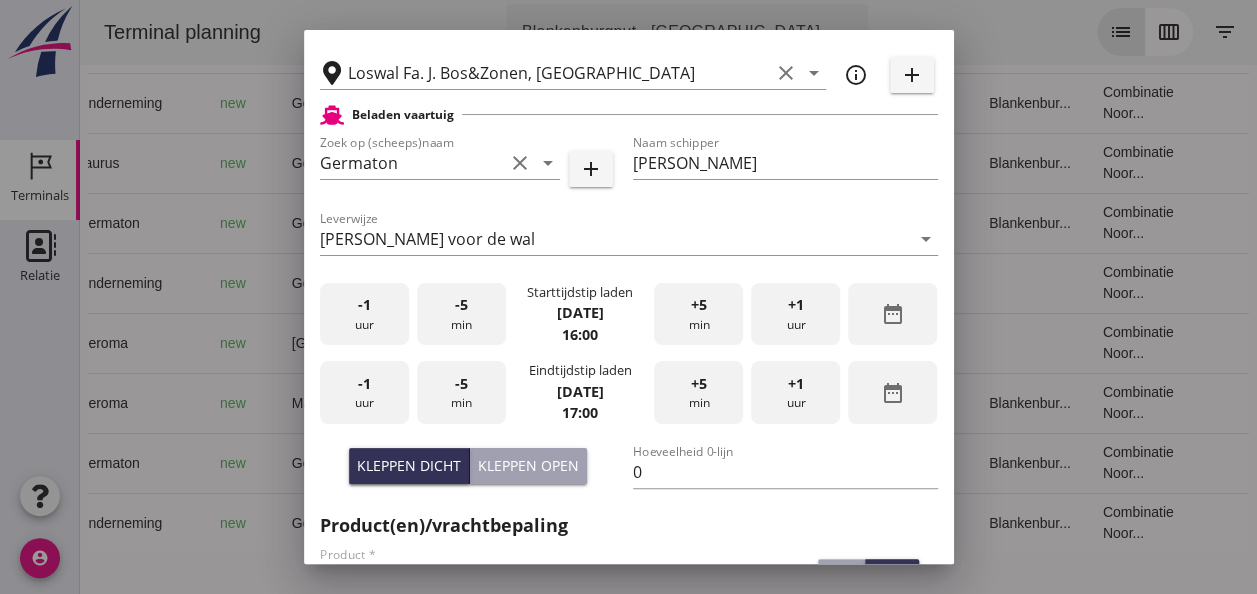 scroll, scrollTop: 500, scrollLeft: 0, axis: vertical 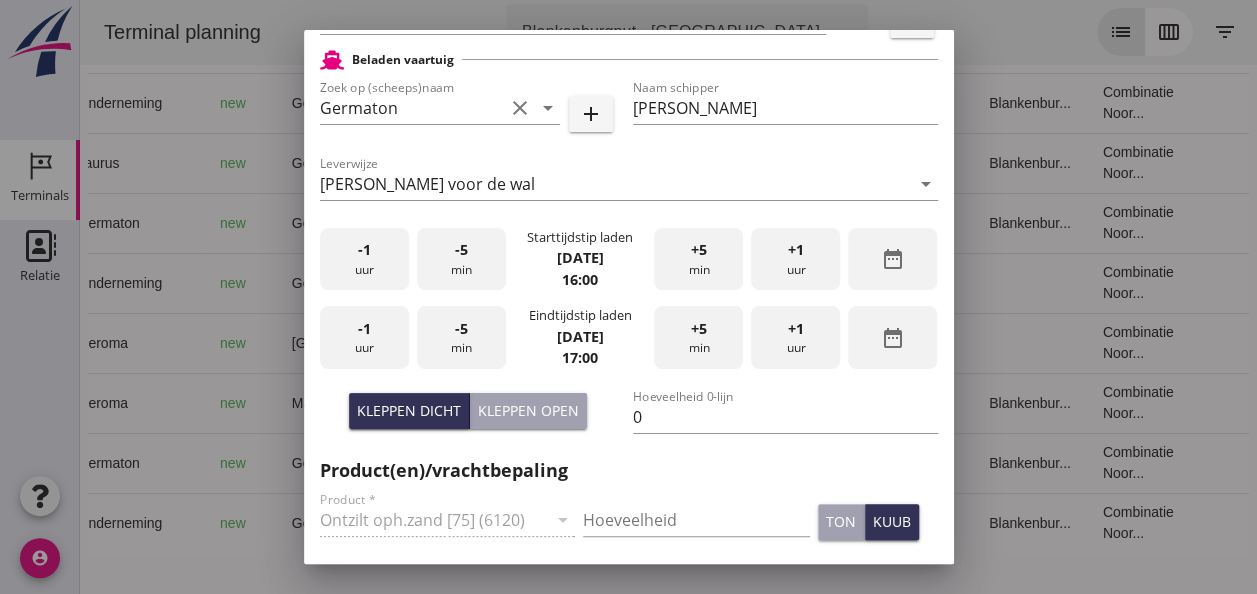 click on "-1  uur" at bounding box center [364, 259] 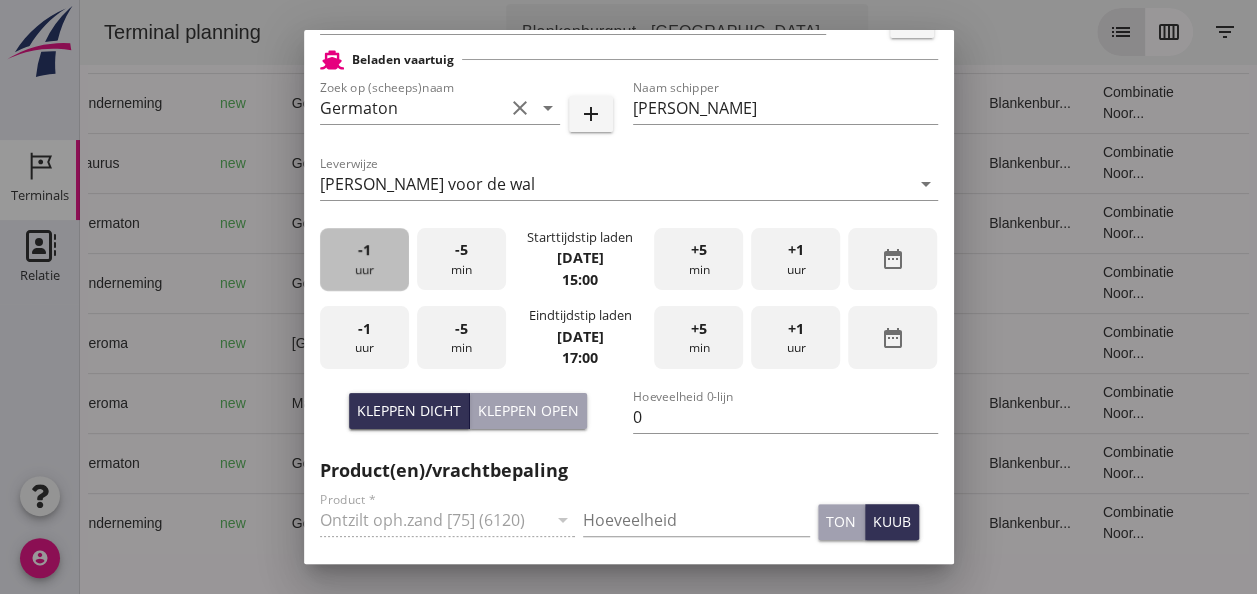 click on "-1  uur" at bounding box center [364, 259] 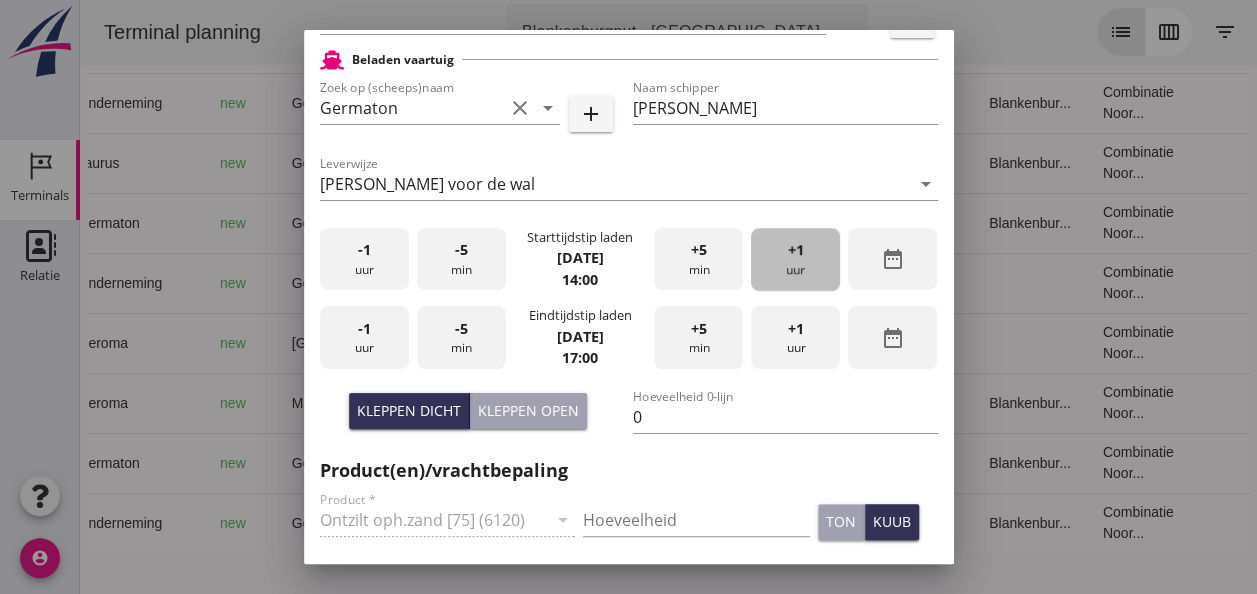 click on "+1  uur" at bounding box center [795, 259] 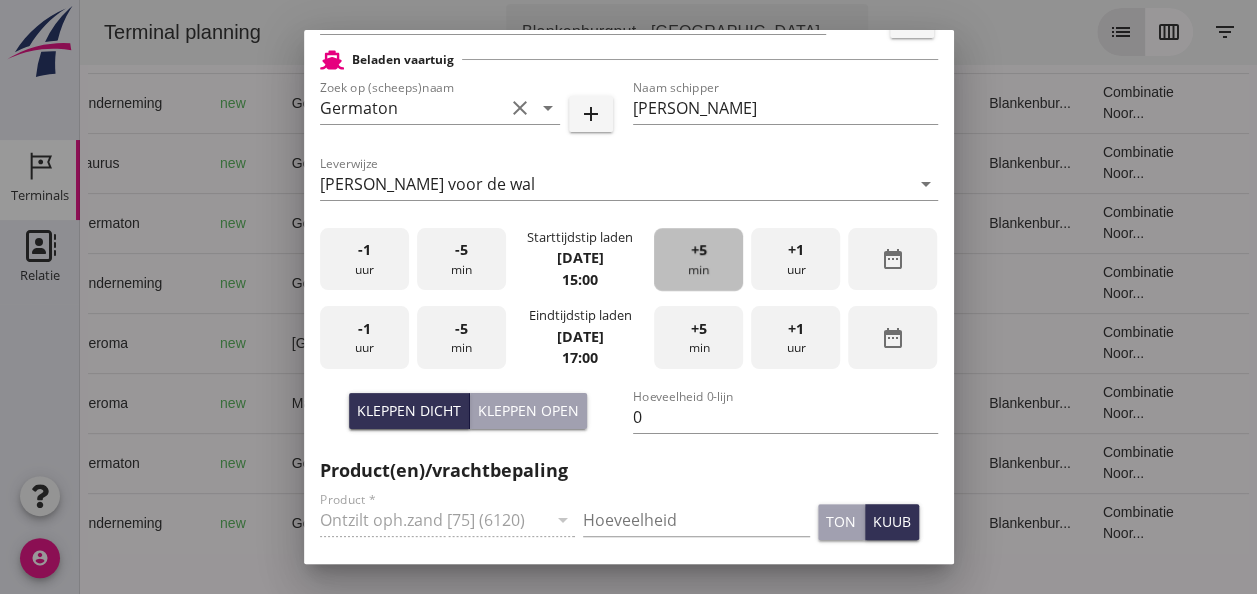 click on "+5  min" at bounding box center (698, 259) 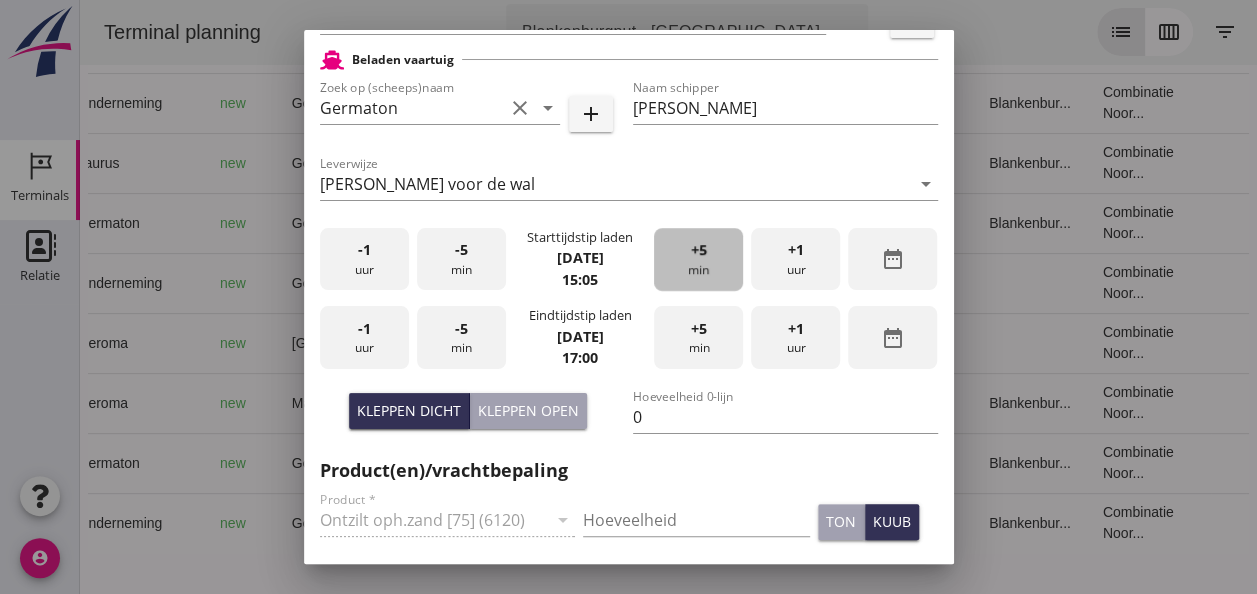 click on "+5  min" at bounding box center [698, 259] 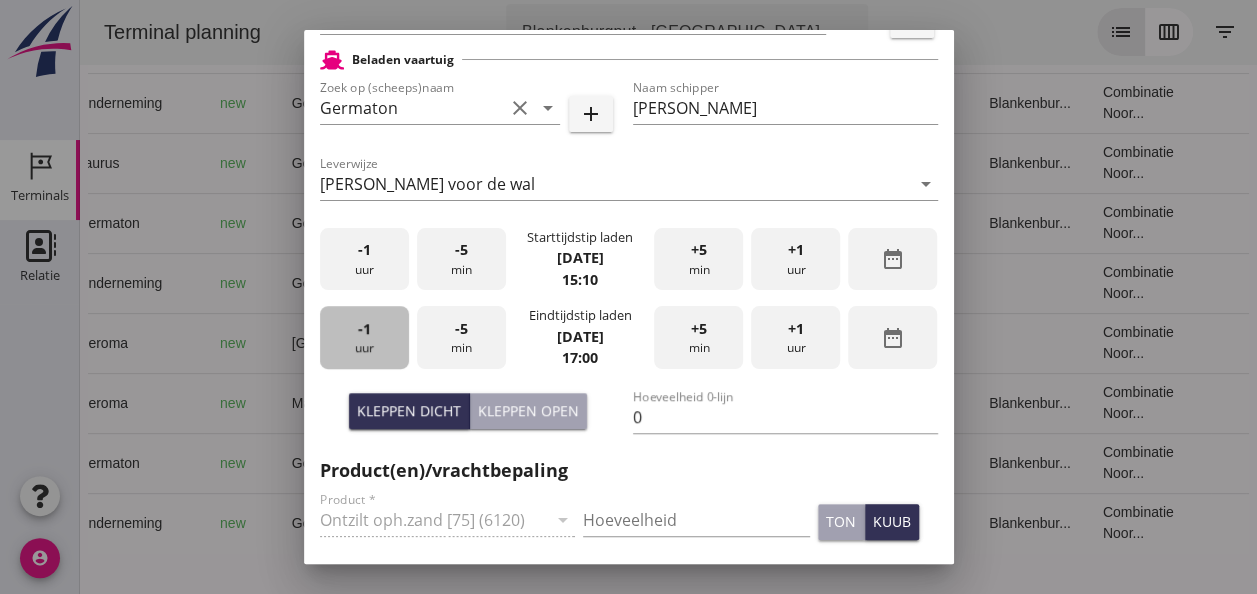 click on "-1  uur" at bounding box center (364, 337) 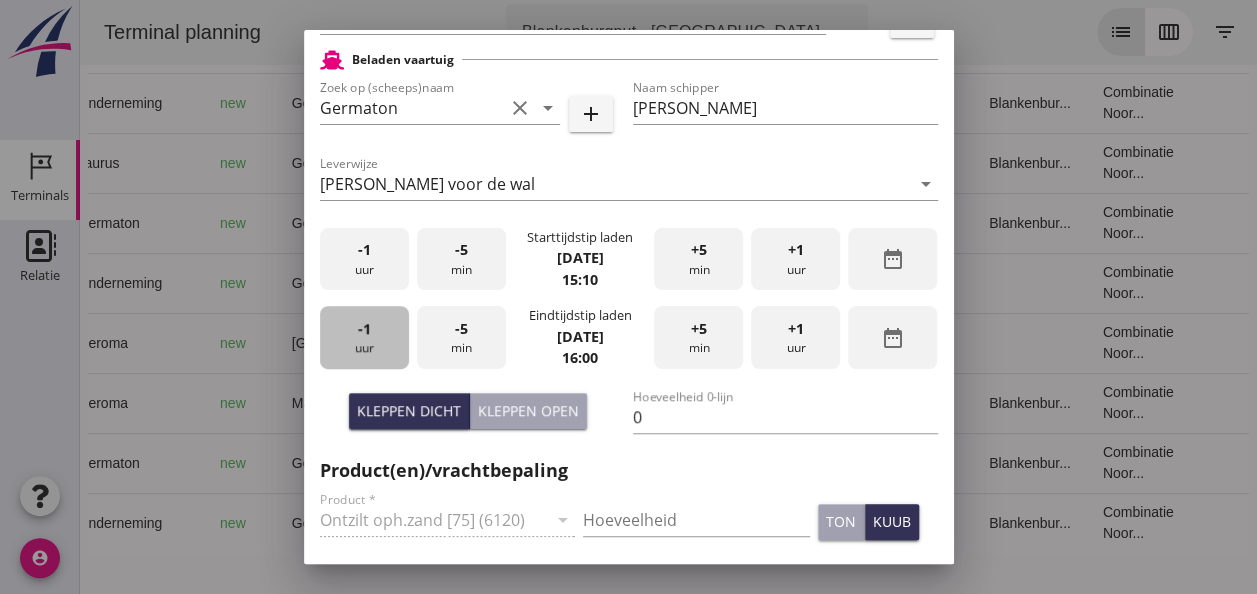 click on "-1  uur" at bounding box center [364, 337] 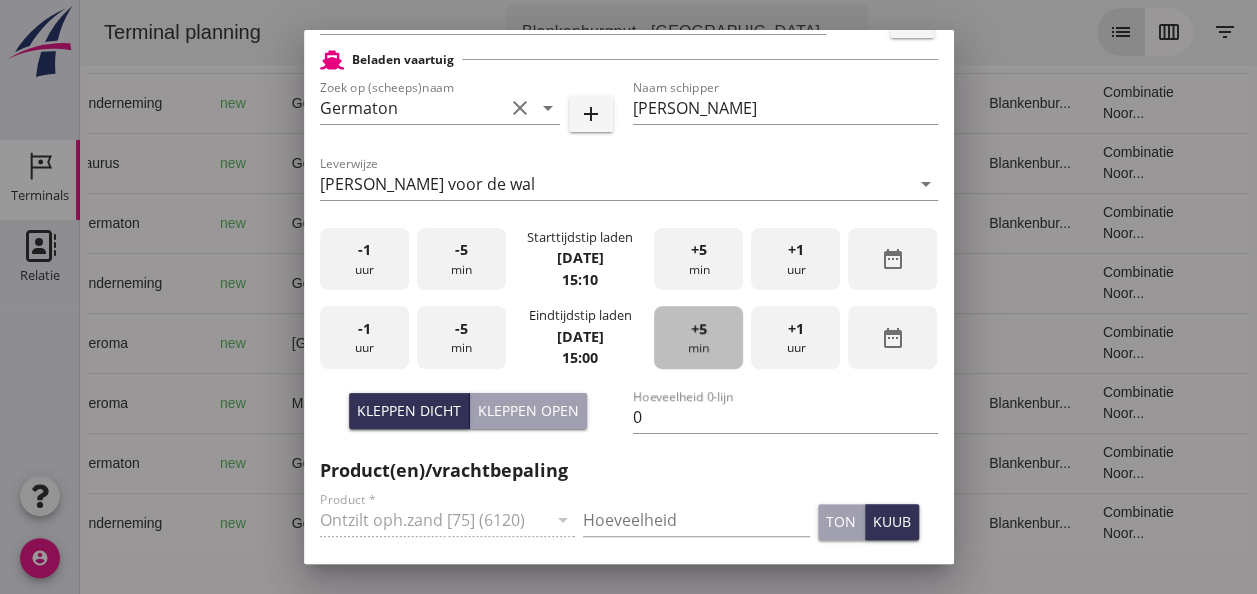 click on "+5" at bounding box center [699, 329] 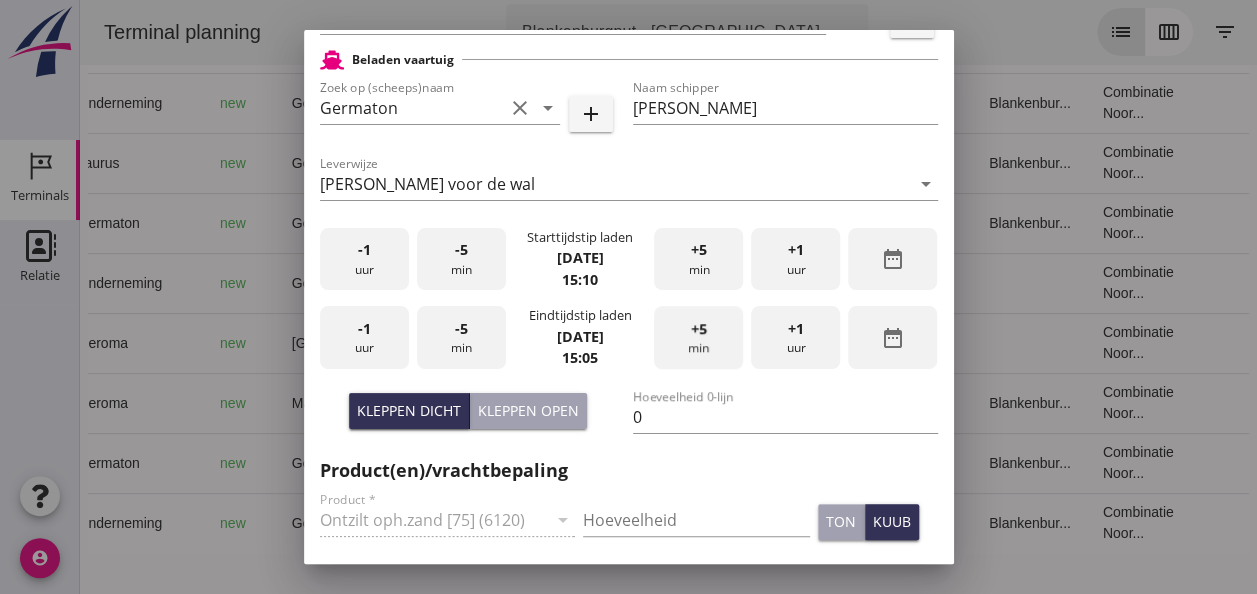 click on "+5" at bounding box center (699, 329) 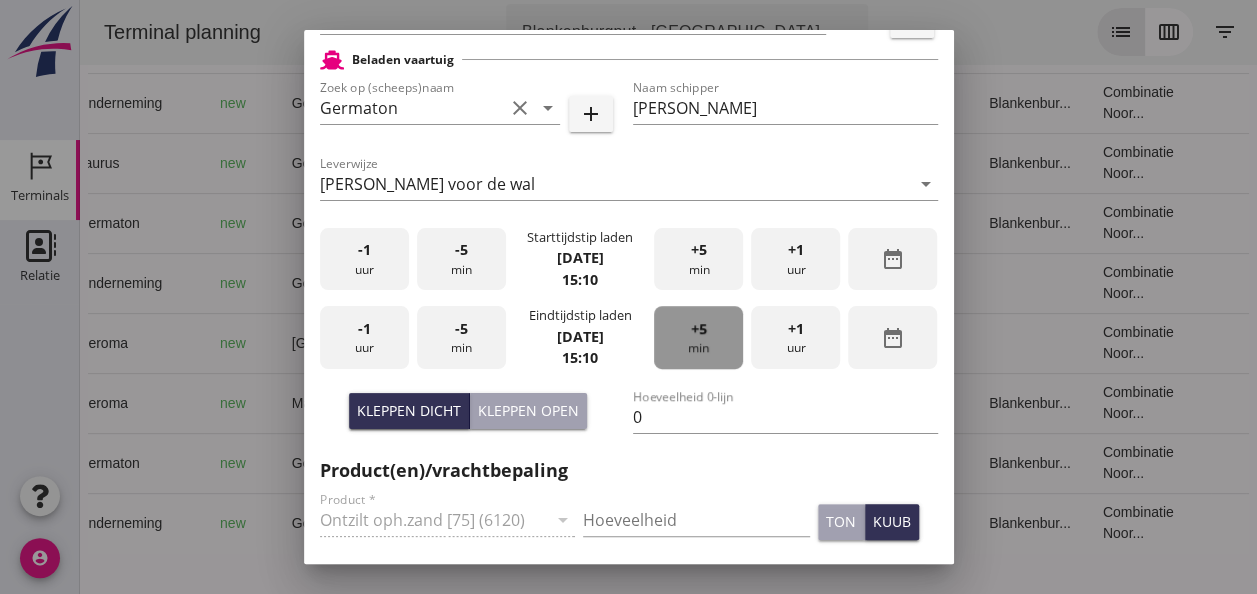 click on "+5" at bounding box center (699, 329) 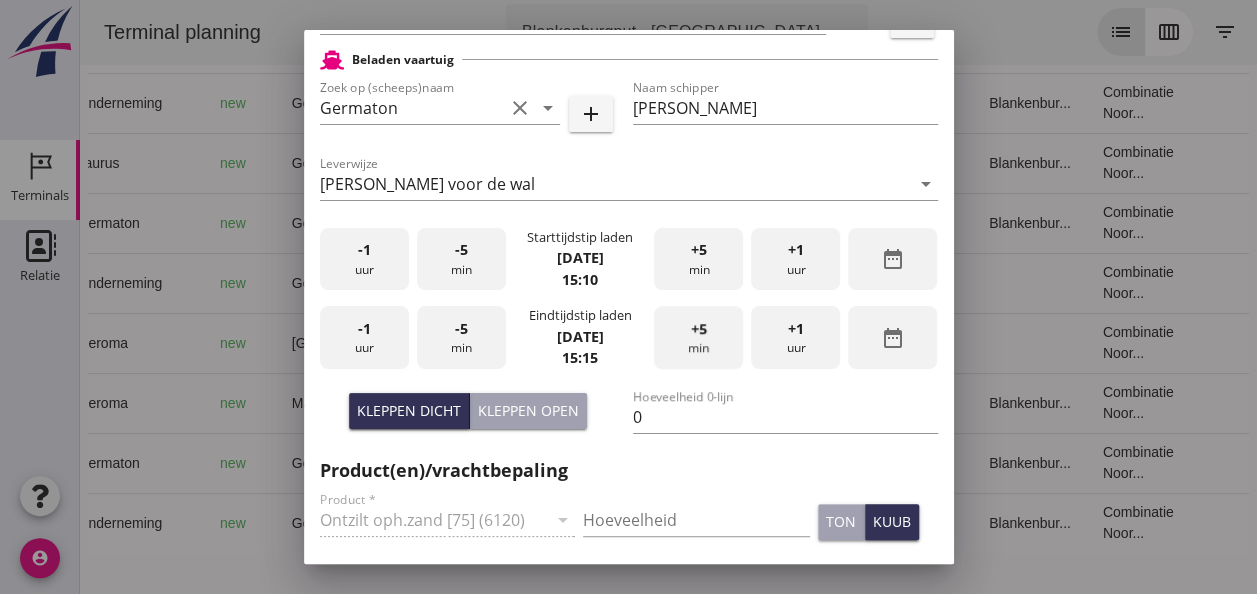 click on "+5" at bounding box center (699, 329) 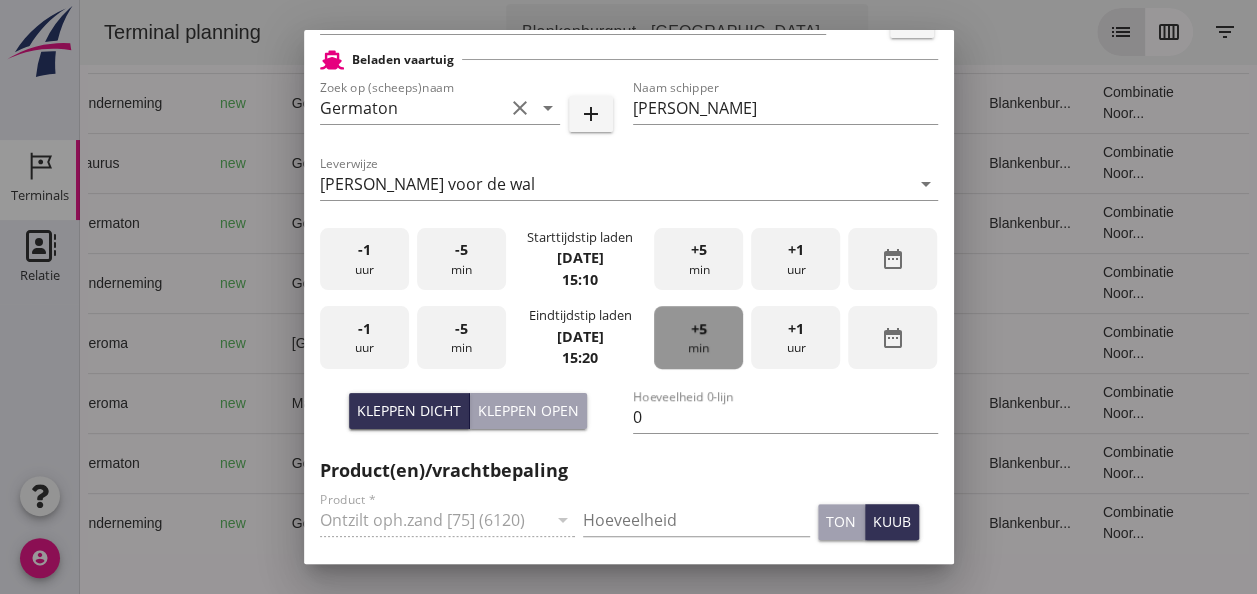 click on "+5" at bounding box center [699, 329] 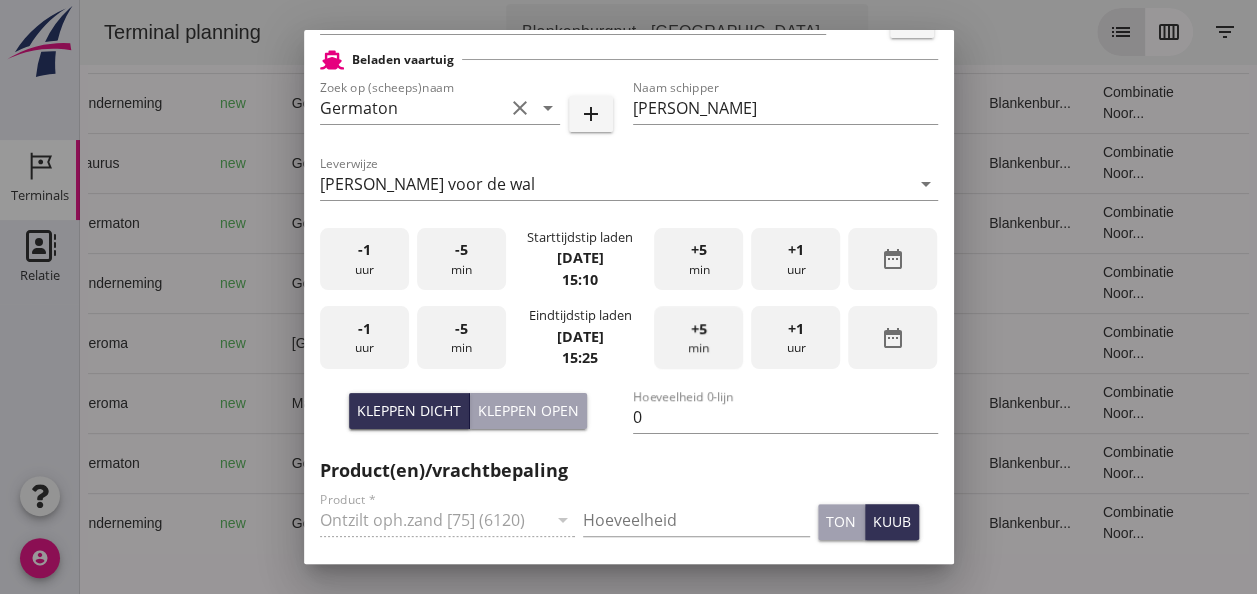 click on "+5" at bounding box center [699, 329] 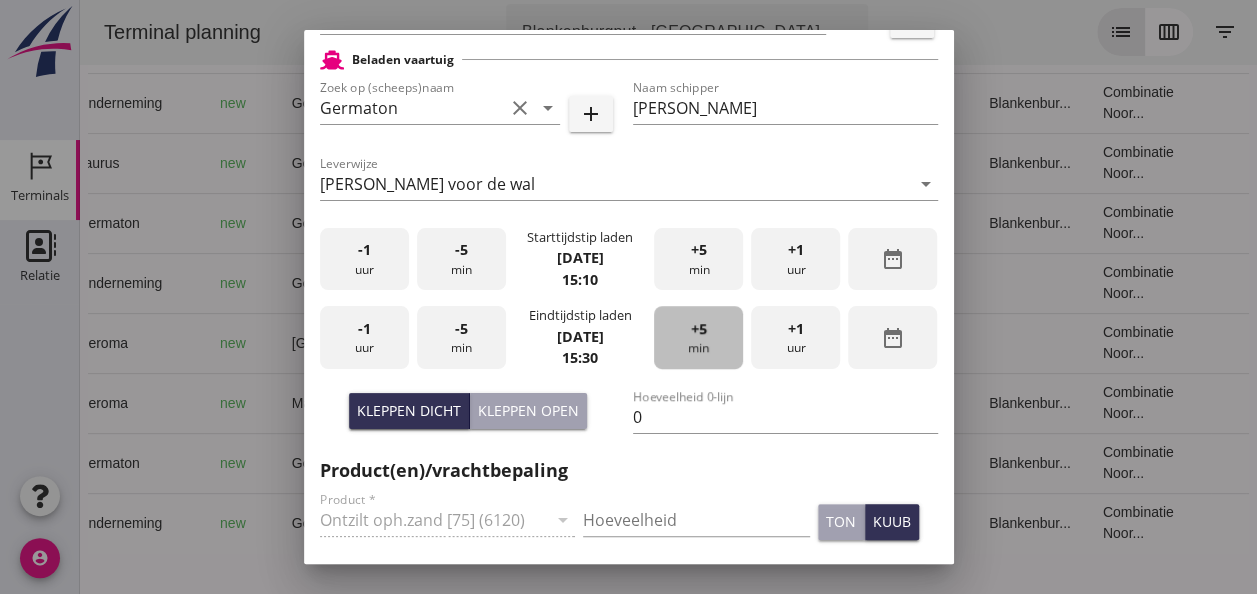 click on "+5  min" at bounding box center [698, 337] 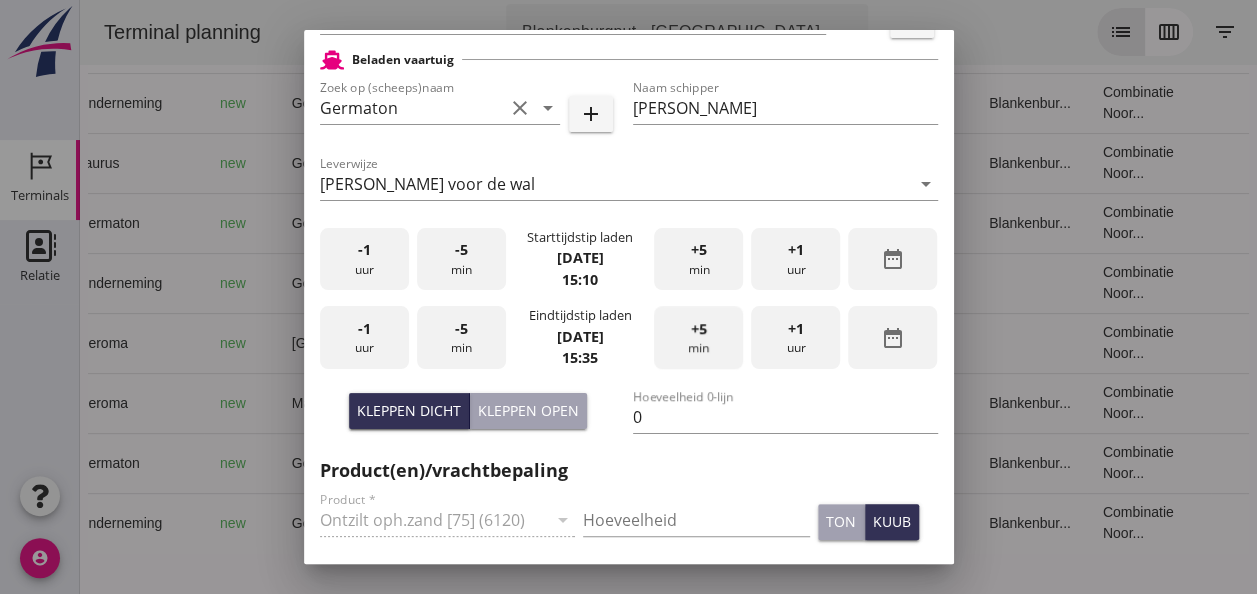 click on "+5  min" at bounding box center [698, 337] 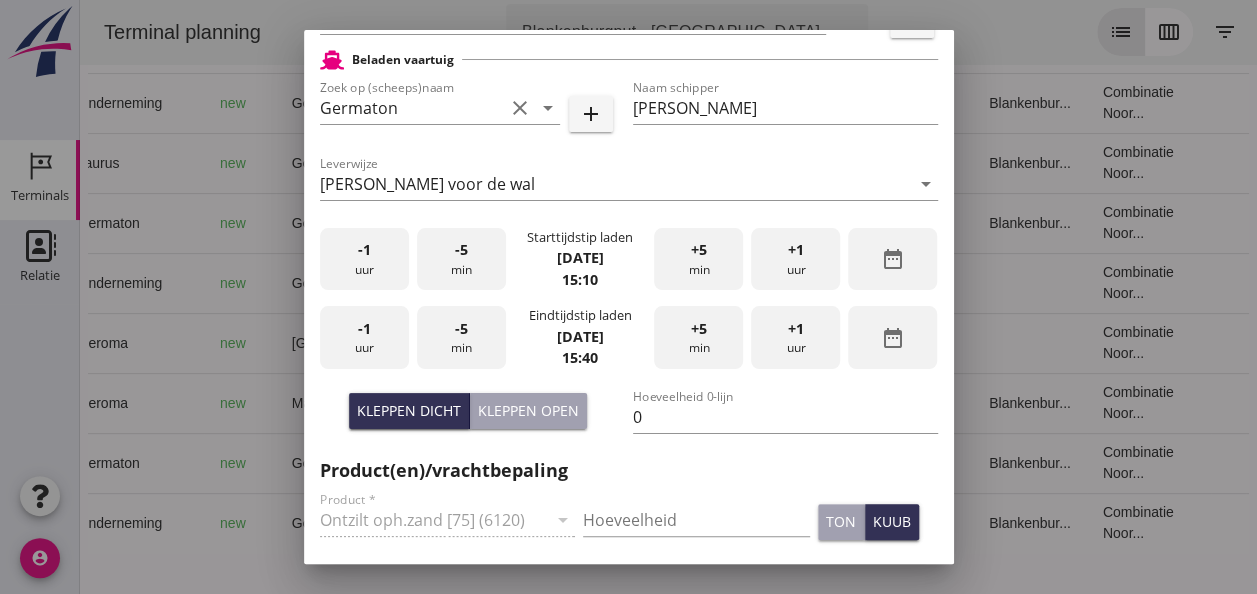 click on "+5  min" at bounding box center (698, 337) 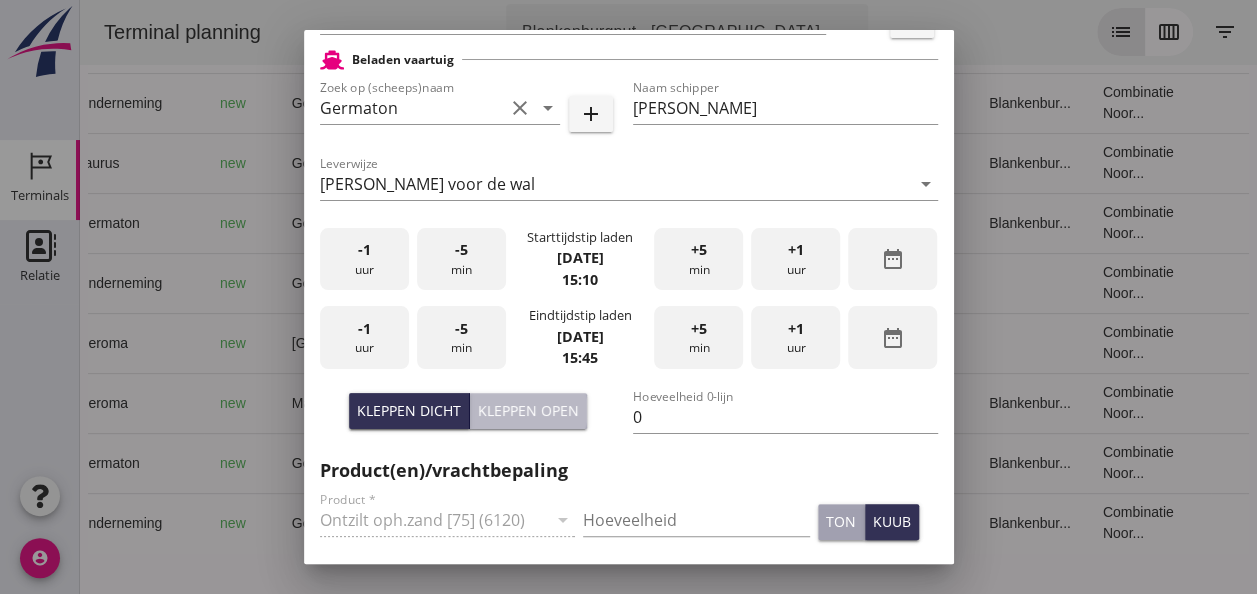 click on "Kleppen open" at bounding box center [528, 410] 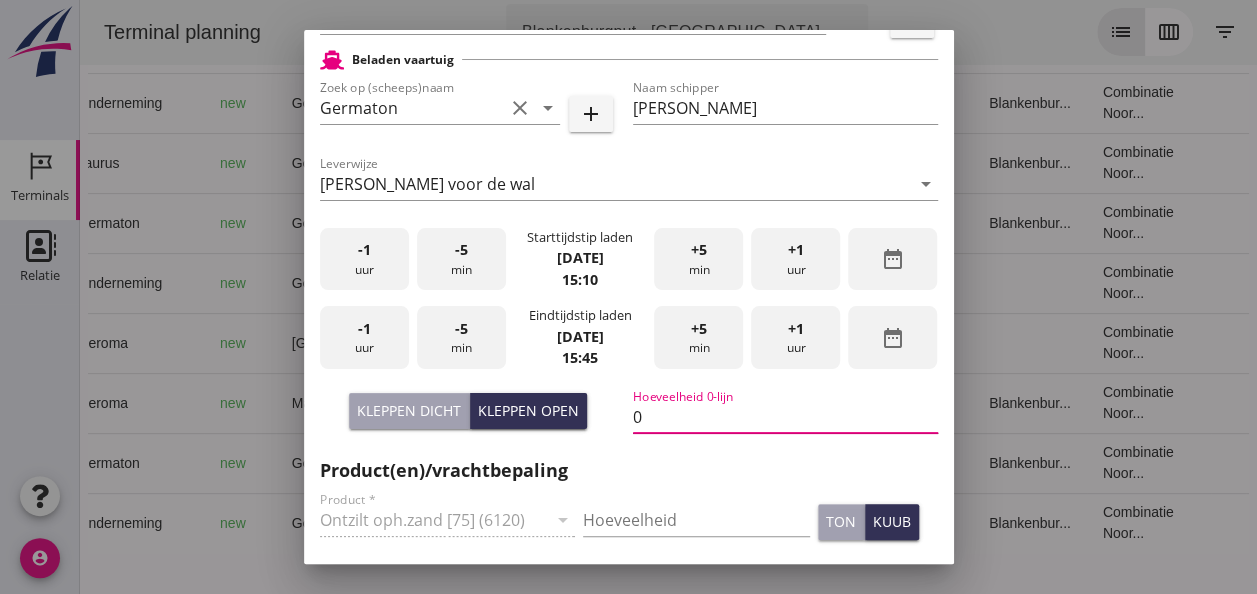 click on "0" at bounding box center (785, 417) 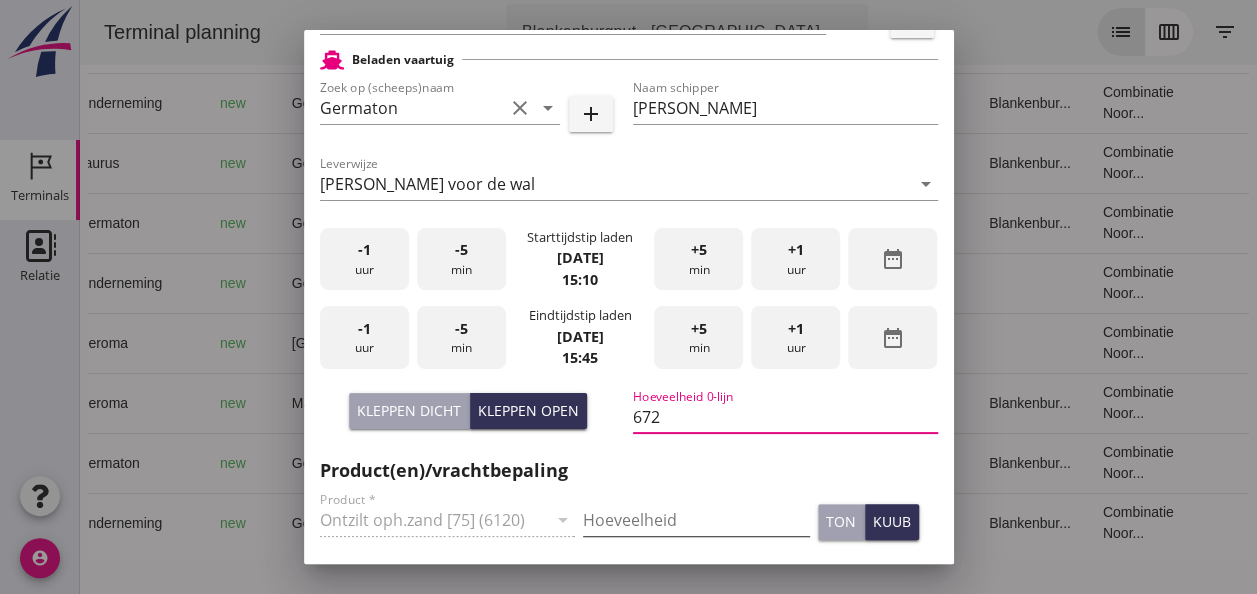 type on "672" 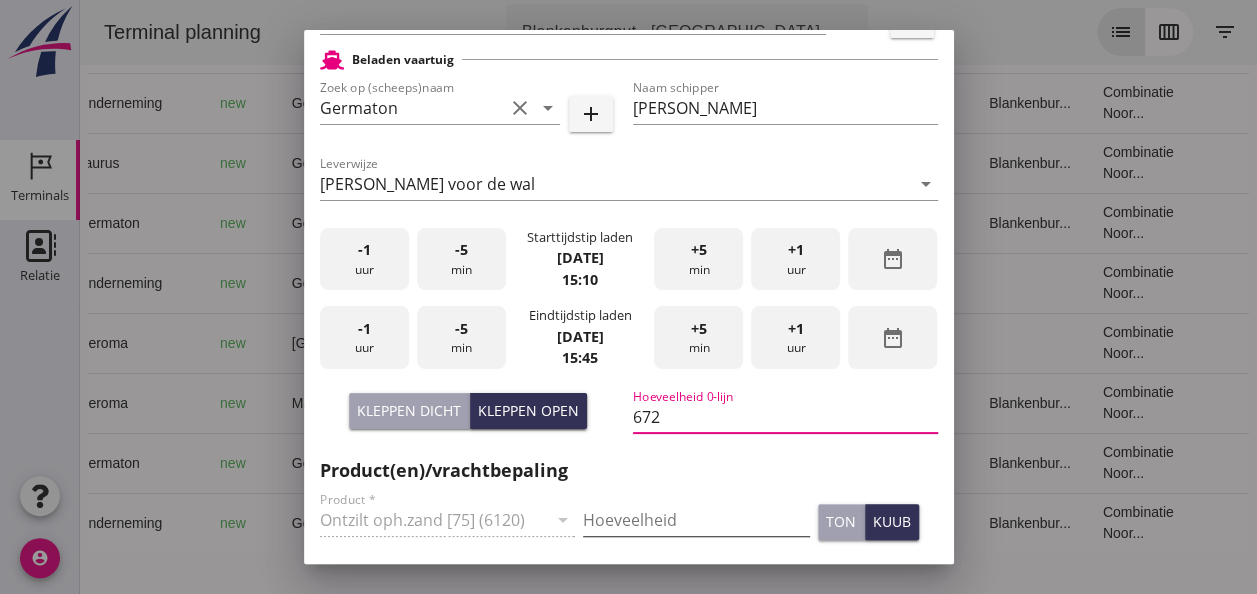 click at bounding box center [696, 520] 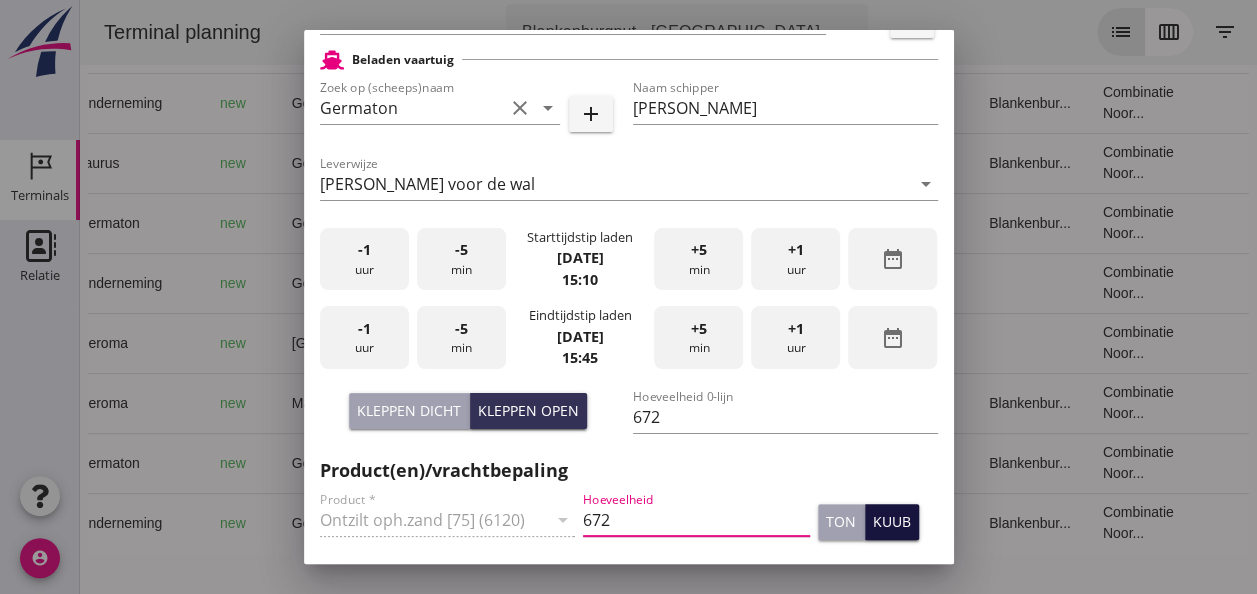 type on "672" 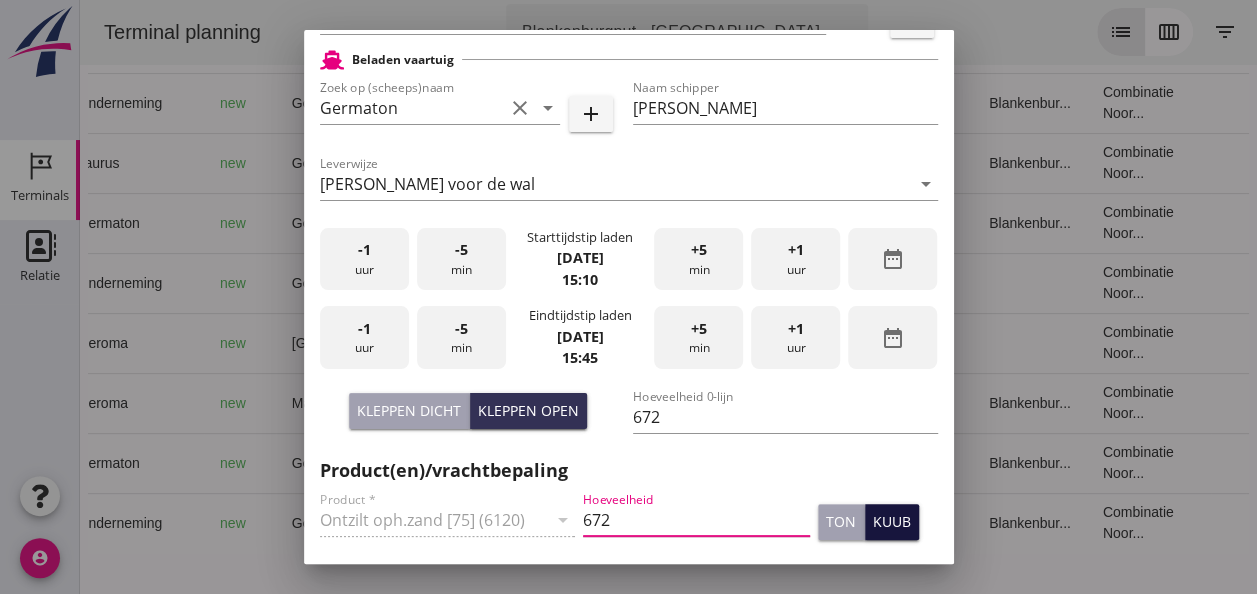 click on "kuub" at bounding box center (892, 521) 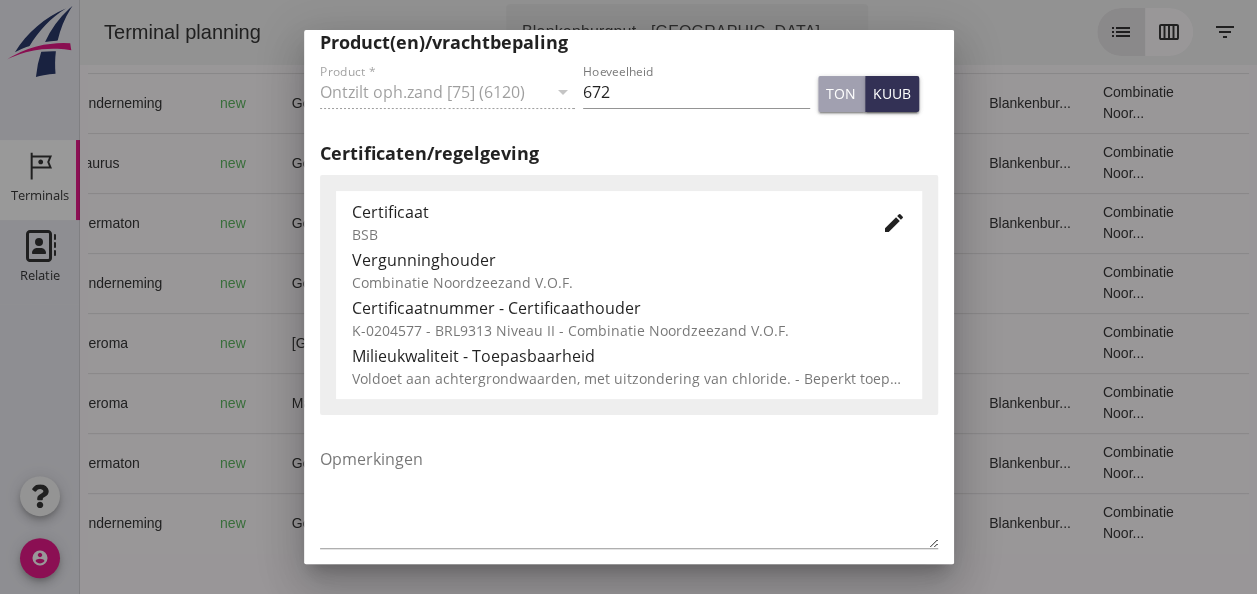 scroll, scrollTop: 1019, scrollLeft: 0, axis: vertical 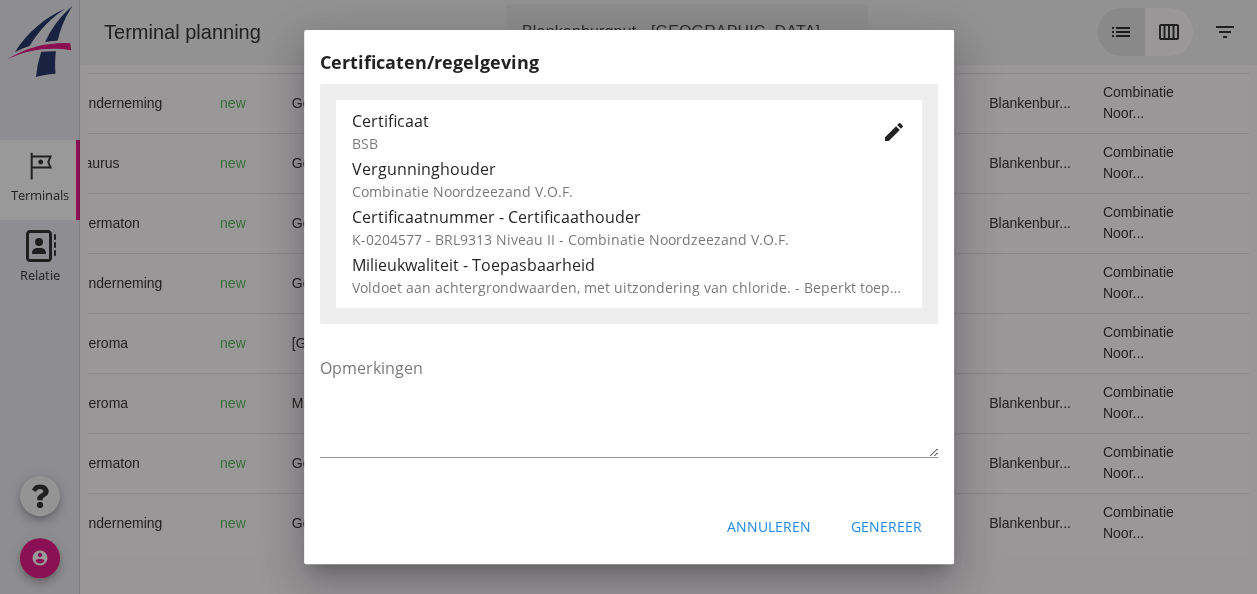 click on "Genereer" at bounding box center (886, 526) 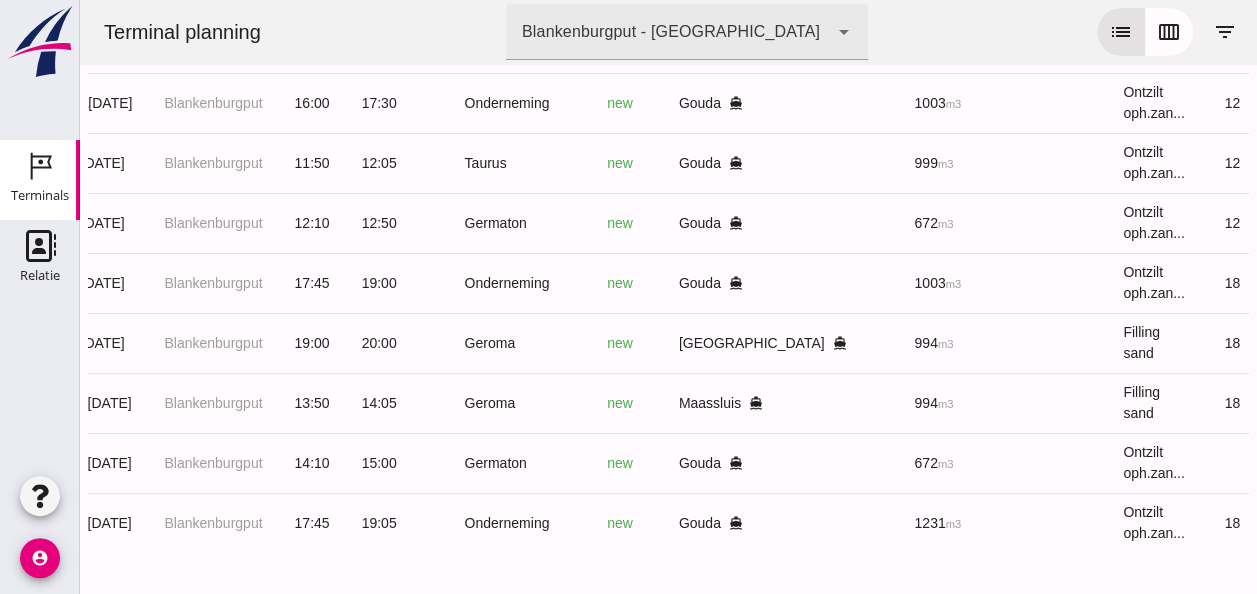 scroll, scrollTop: 0, scrollLeft: 0, axis: both 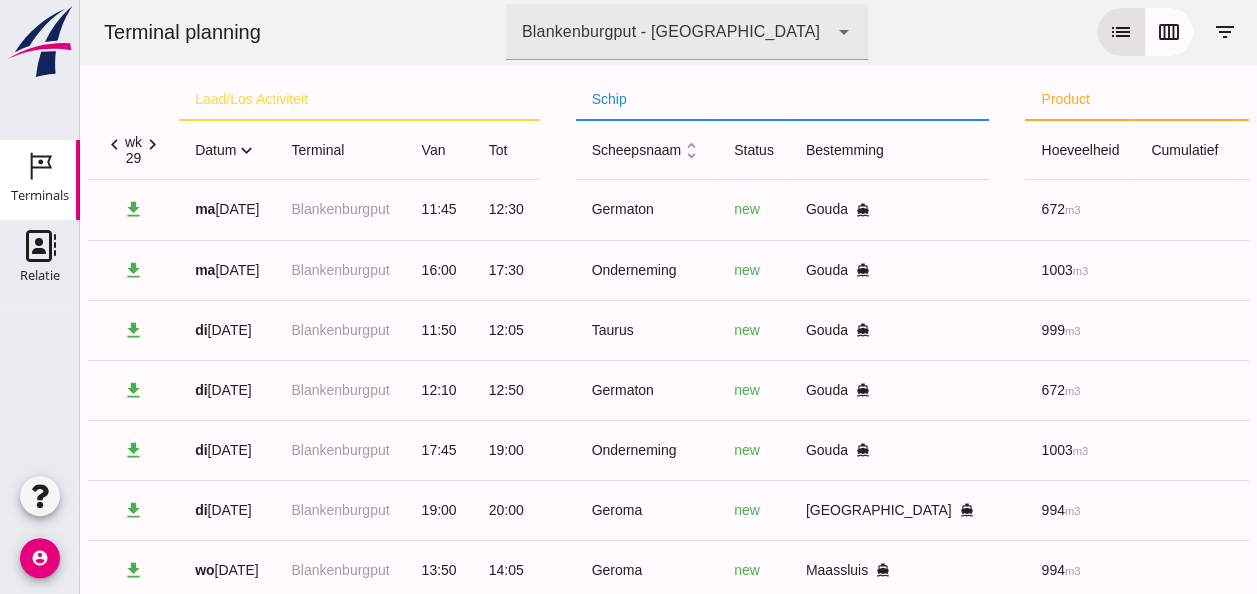 click on "expand_more" 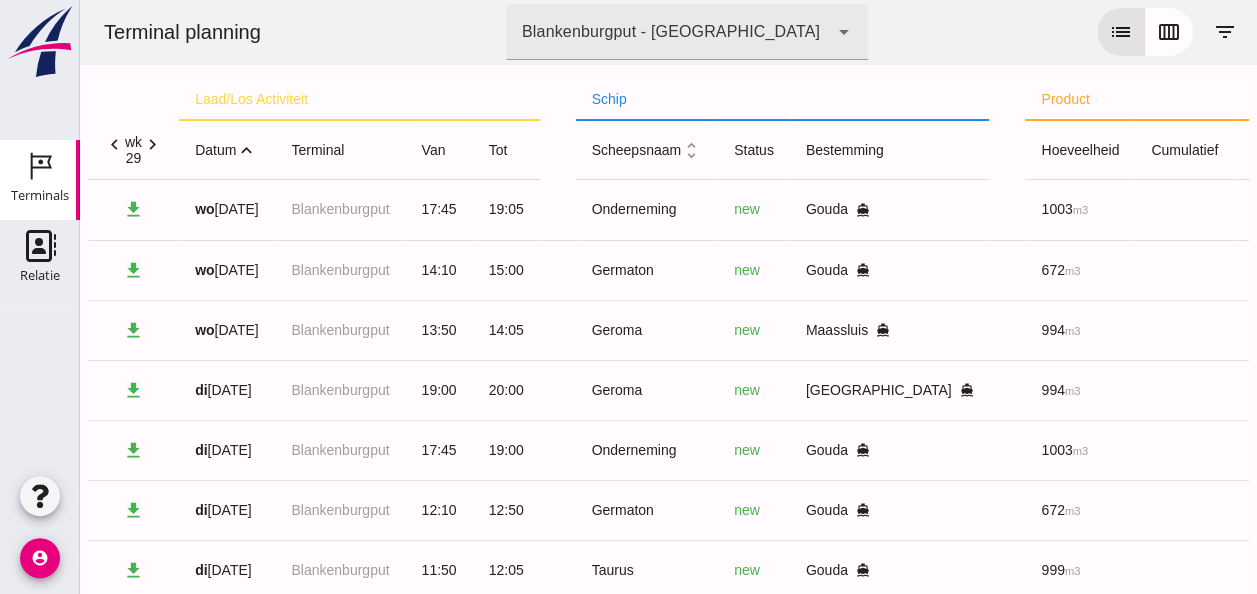 click on "expand_less" 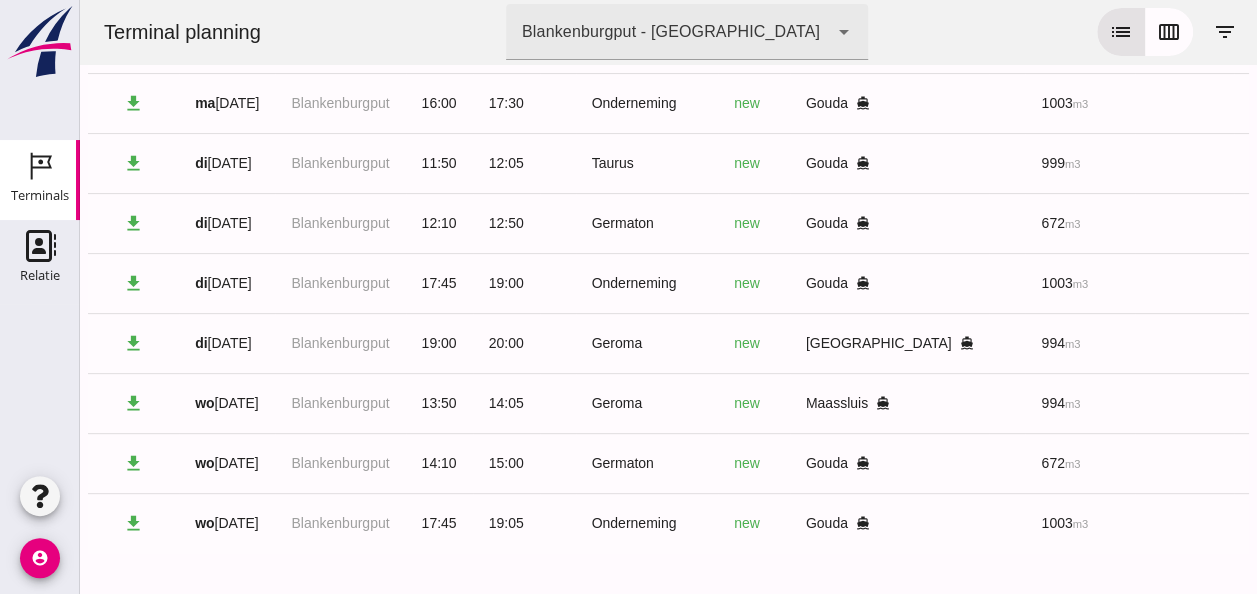 scroll, scrollTop: 182, scrollLeft: 0, axis: vertical 